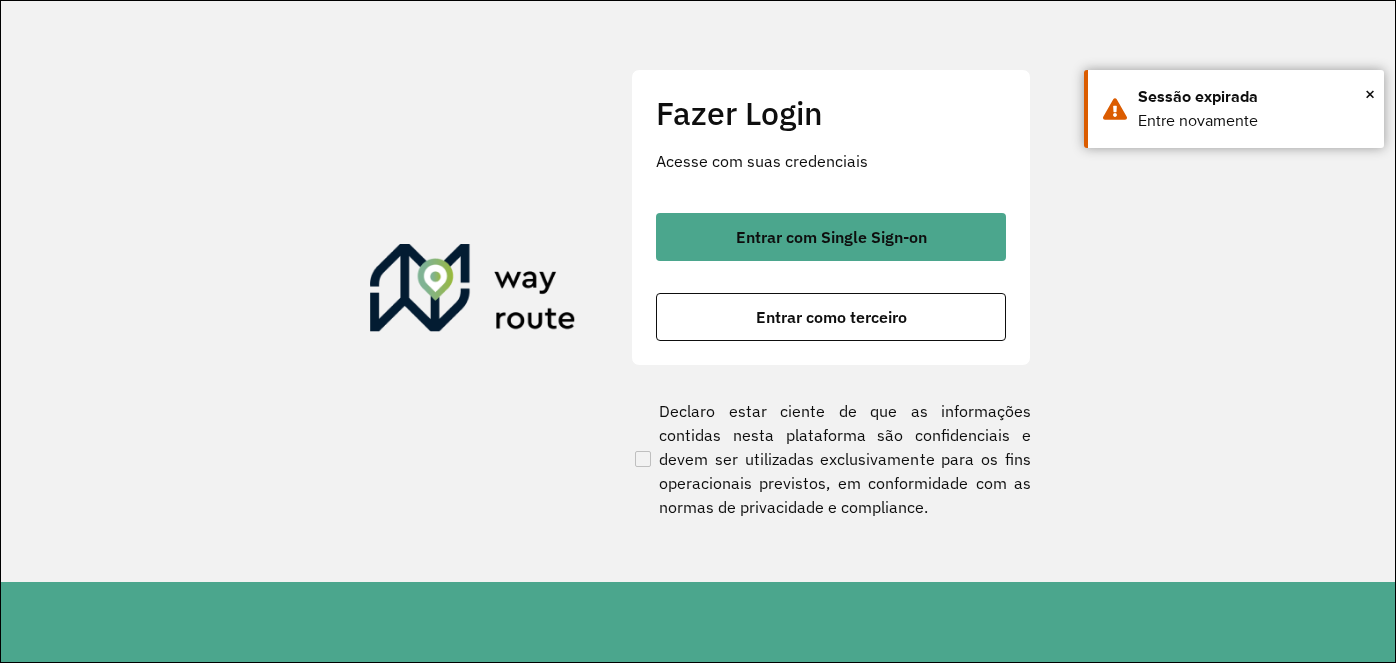 scroll, scrollTop: 0, scrollLeft: 0, axis: both 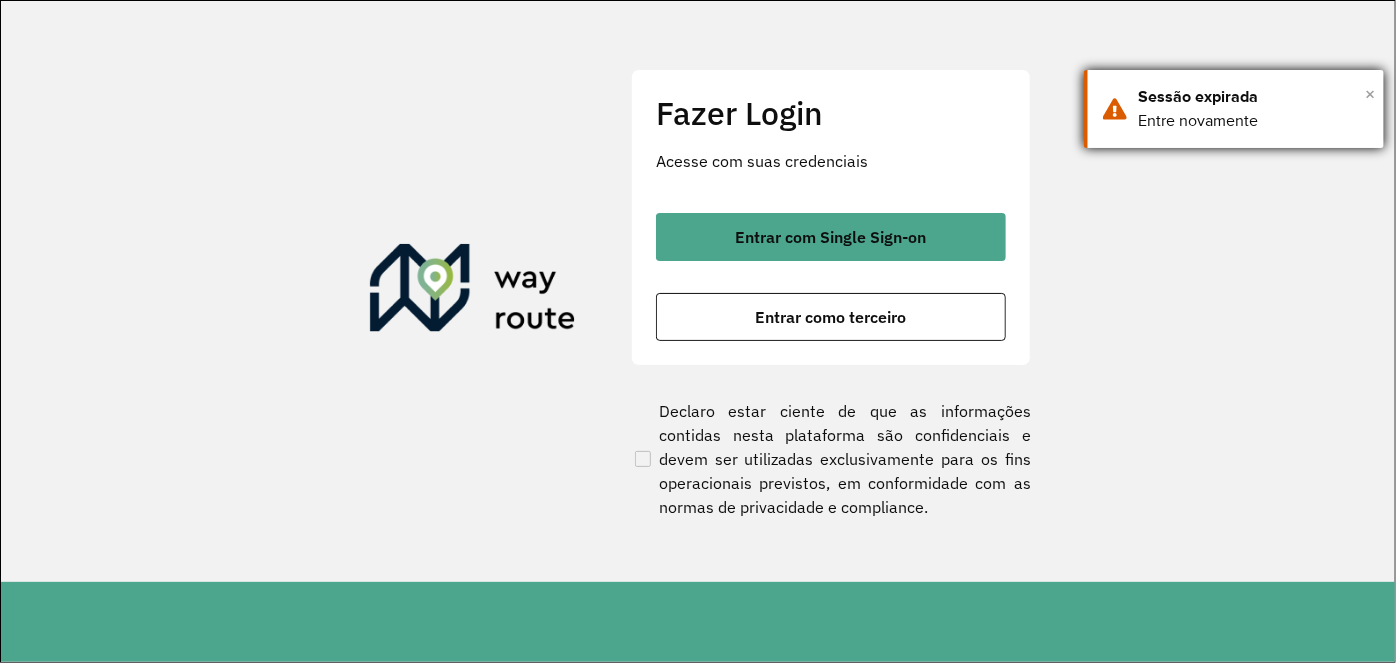click on "×" at bounding box center (1370, 94) 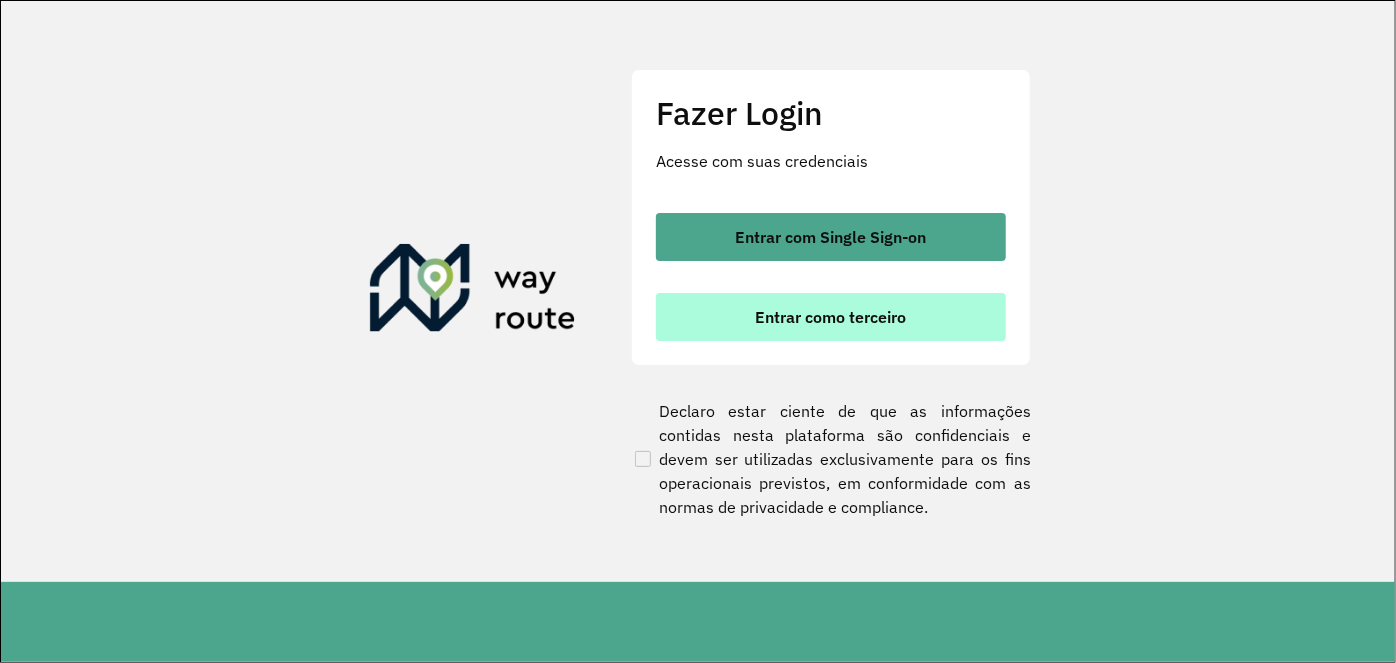 click on "Entrar como terceiro" at bounding box center (831, 317) 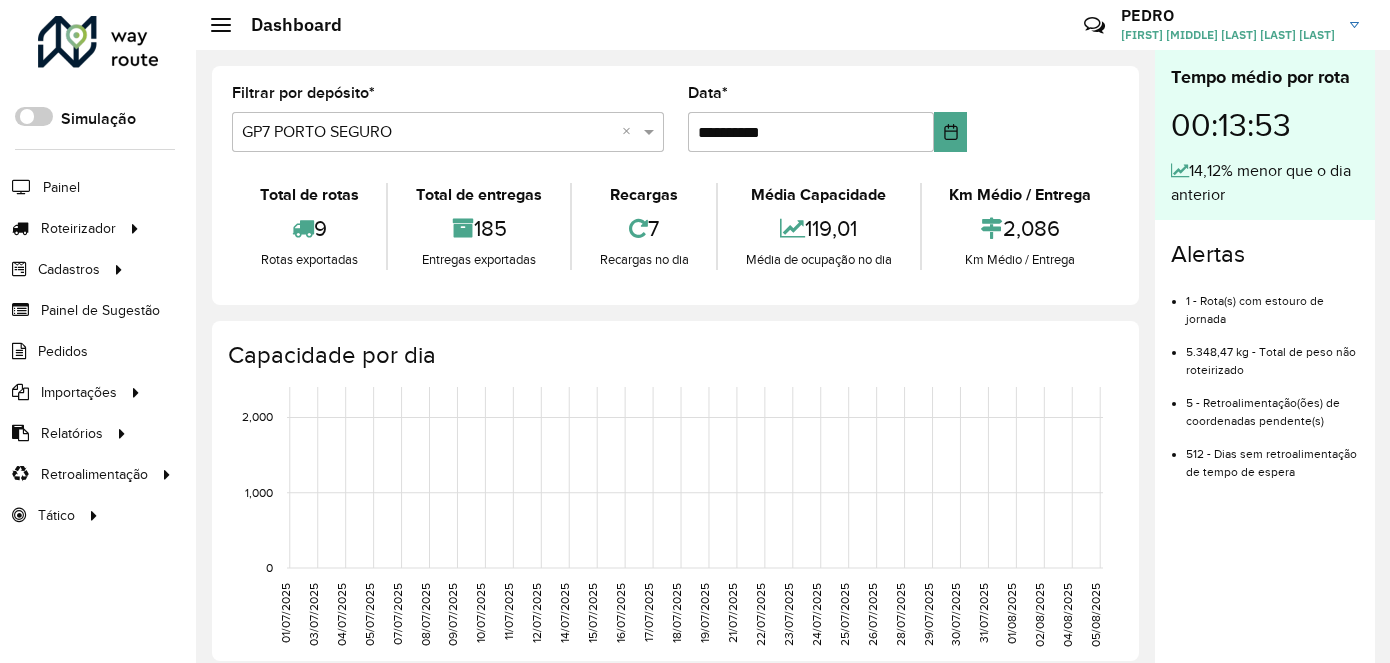 scroll, scrollTop: 0, scrollLeft: 0, axis: both 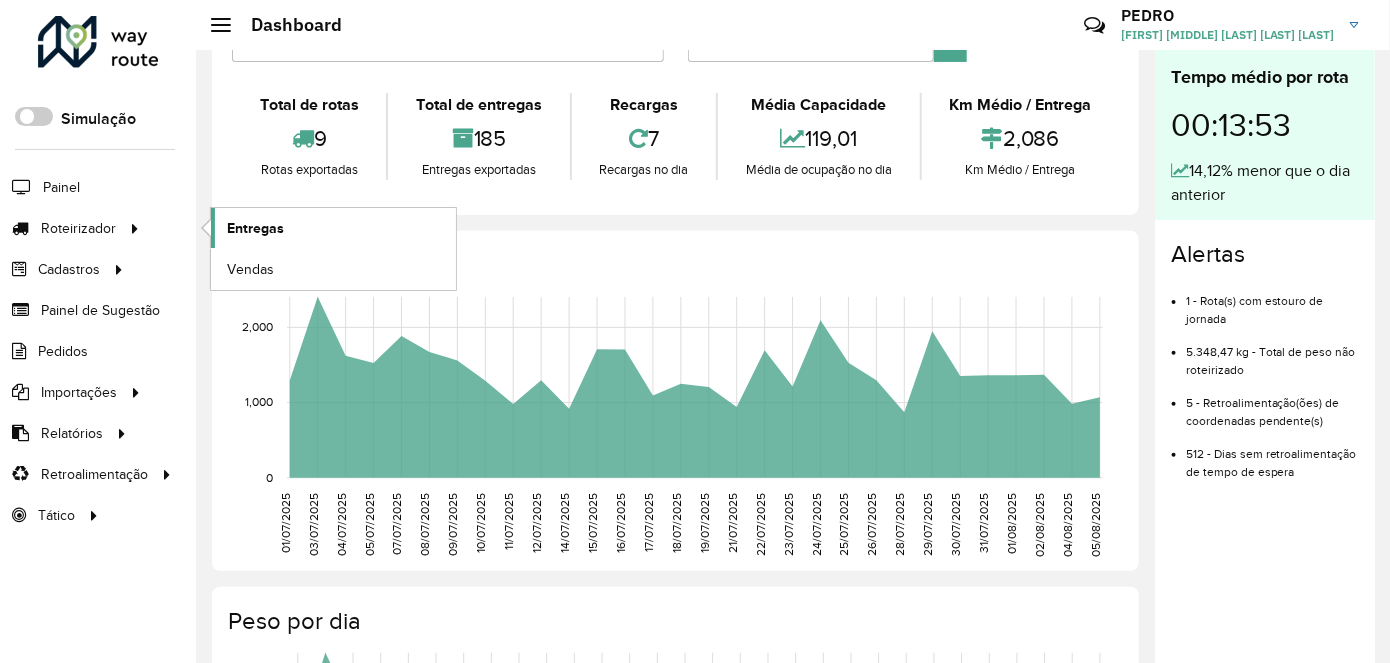 click on "Entregas" 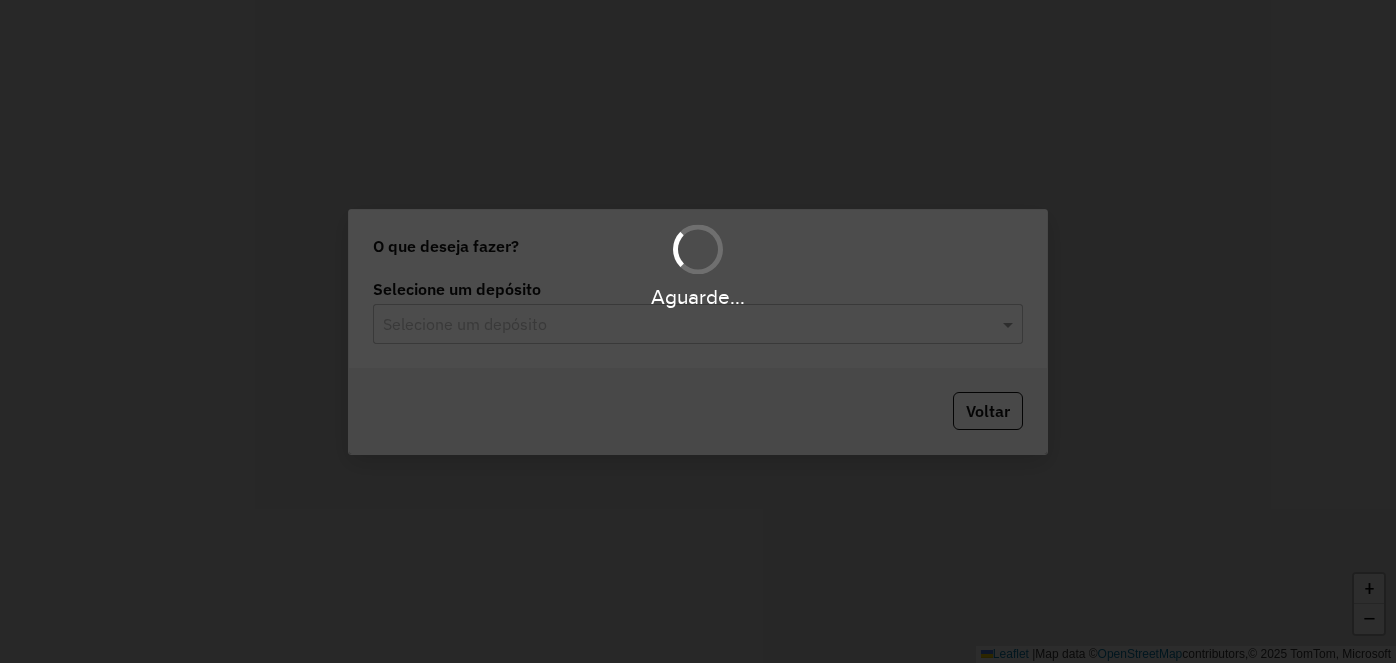scroll, scrollTop: 0, scrollLeft: 0, axis: both 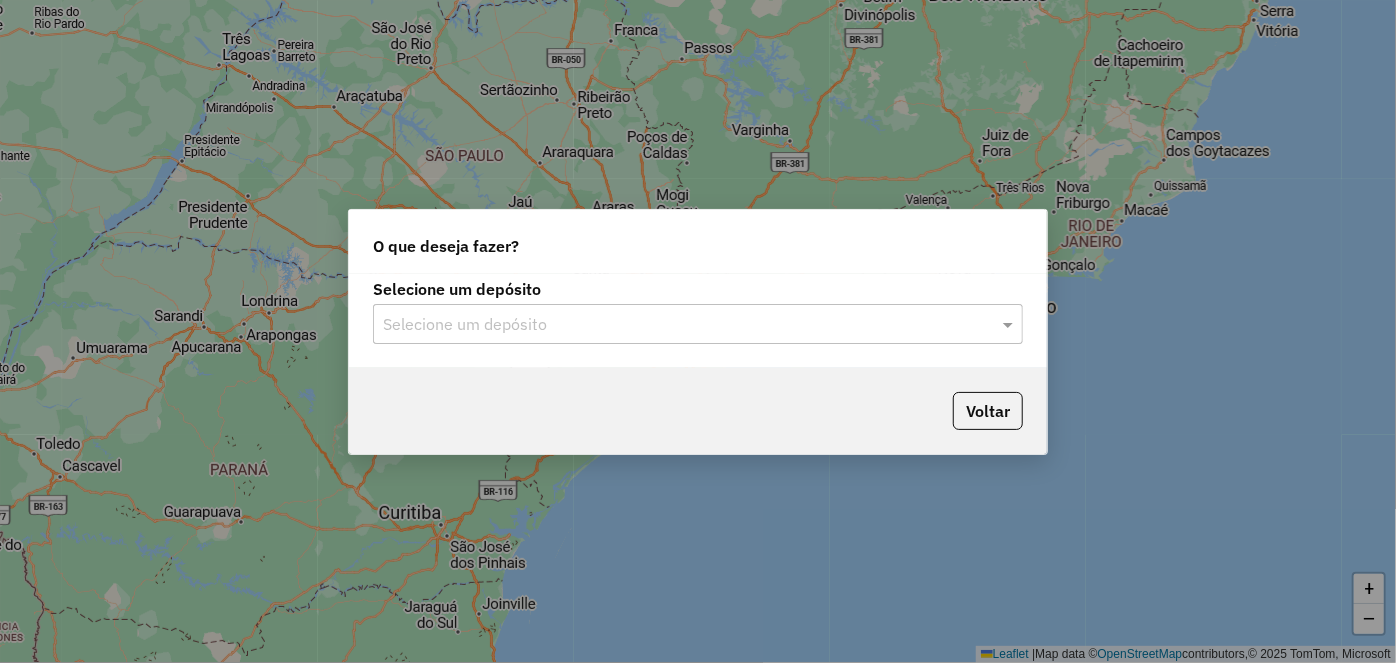 click 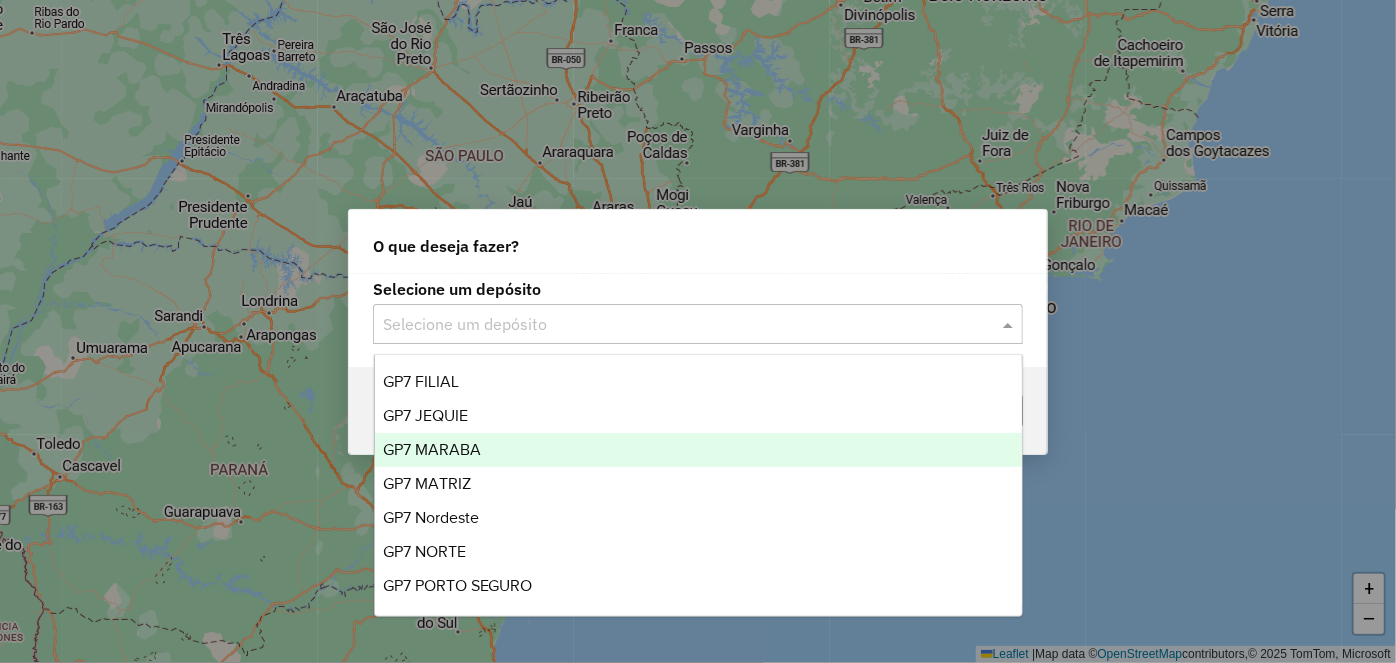 click on "GP7 MARABA" at bounding box center [698, 450] 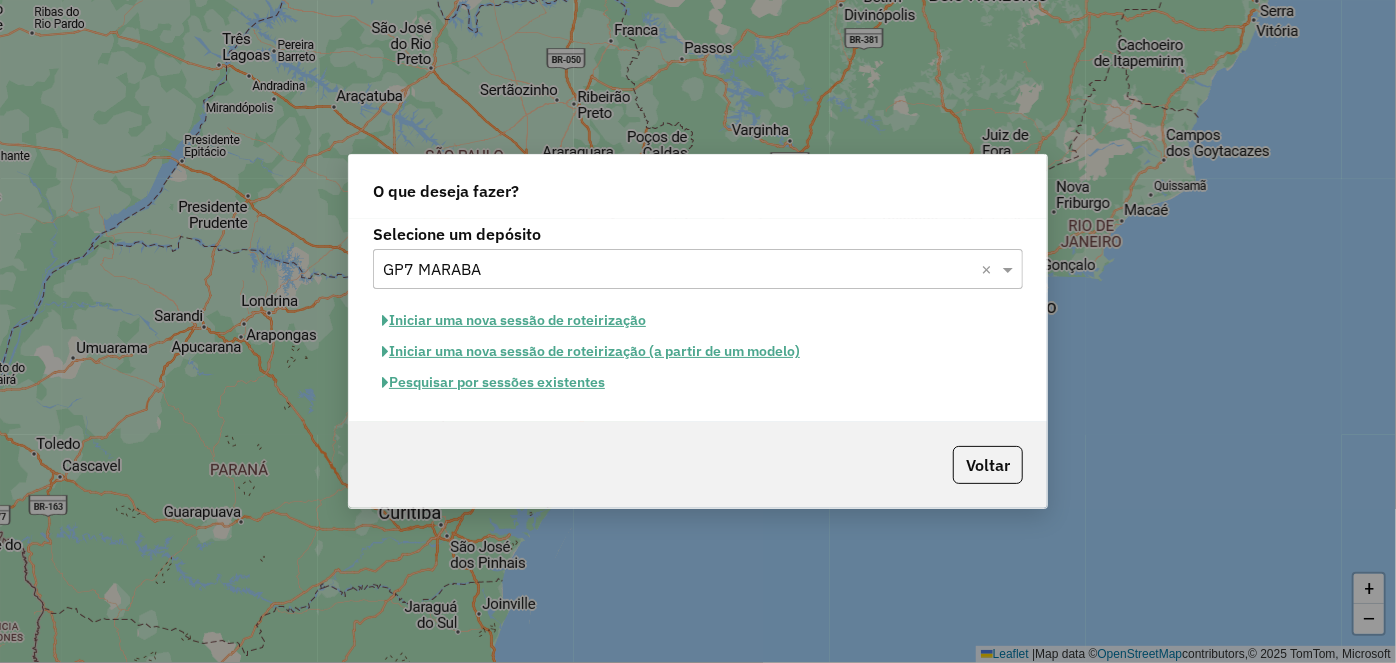 click on "Iniciar uma nova sessão de roteirização" 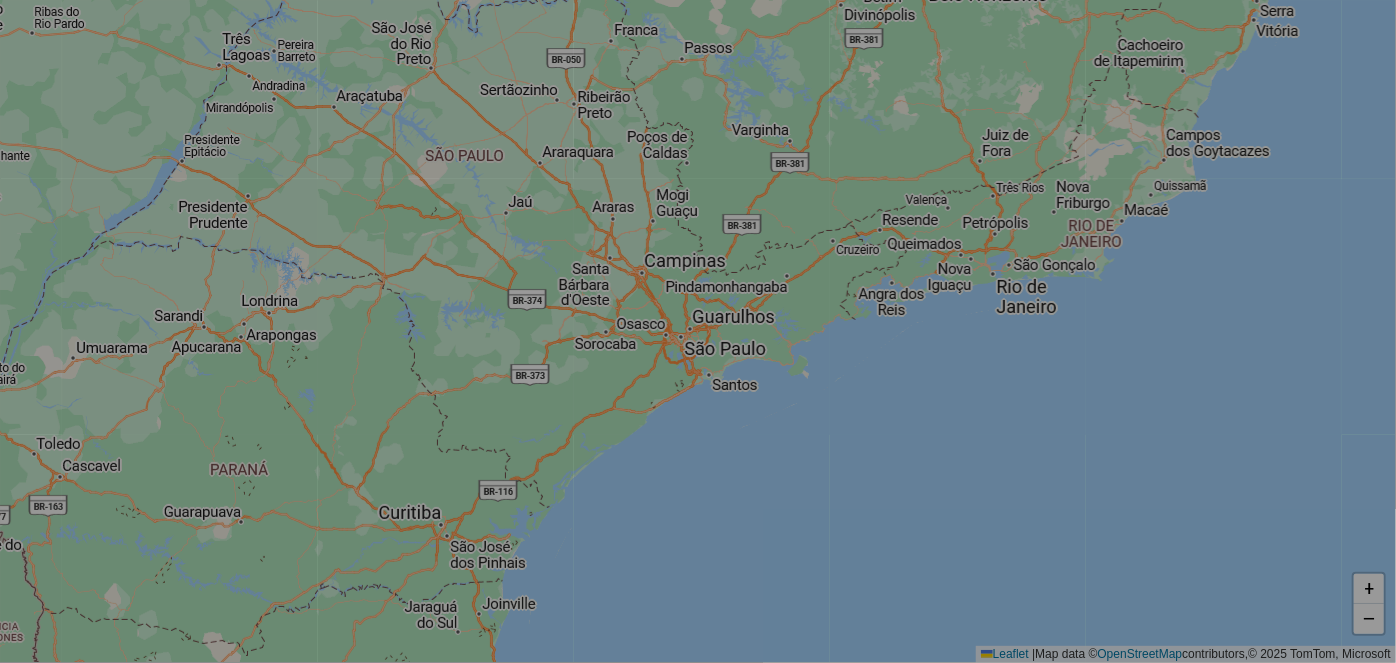 select on "*" 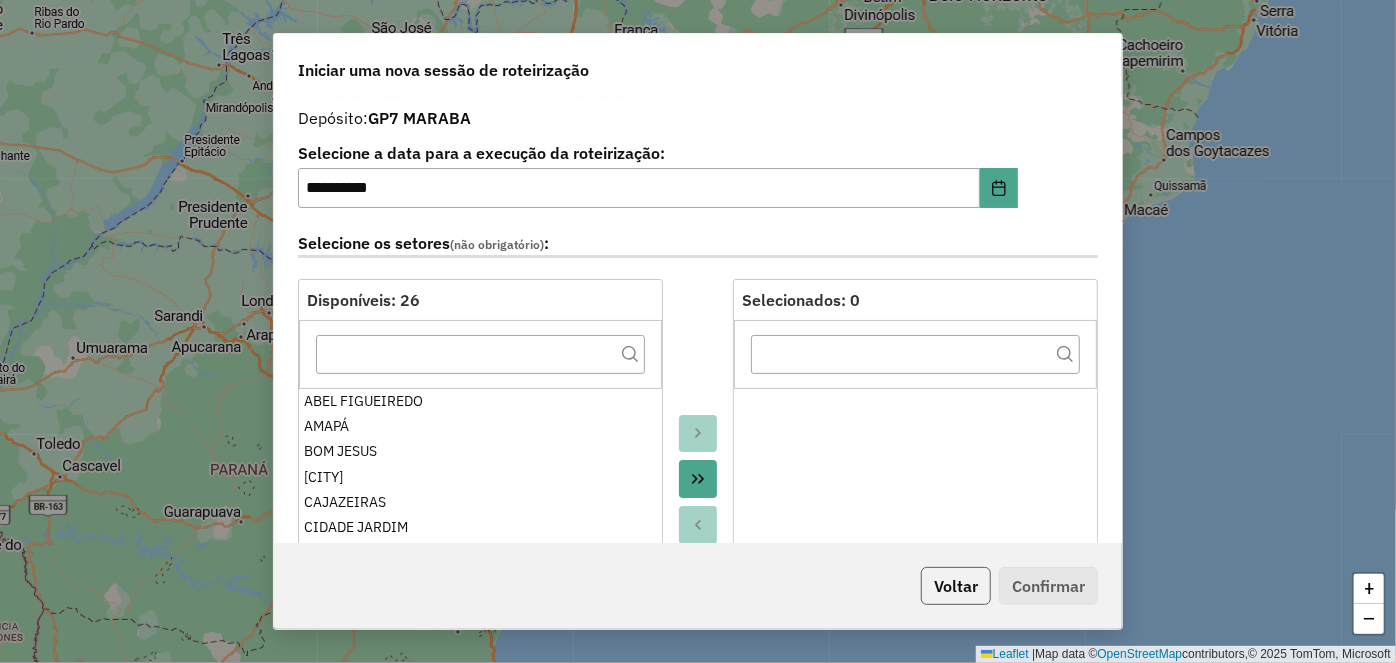 click on "Voltar" 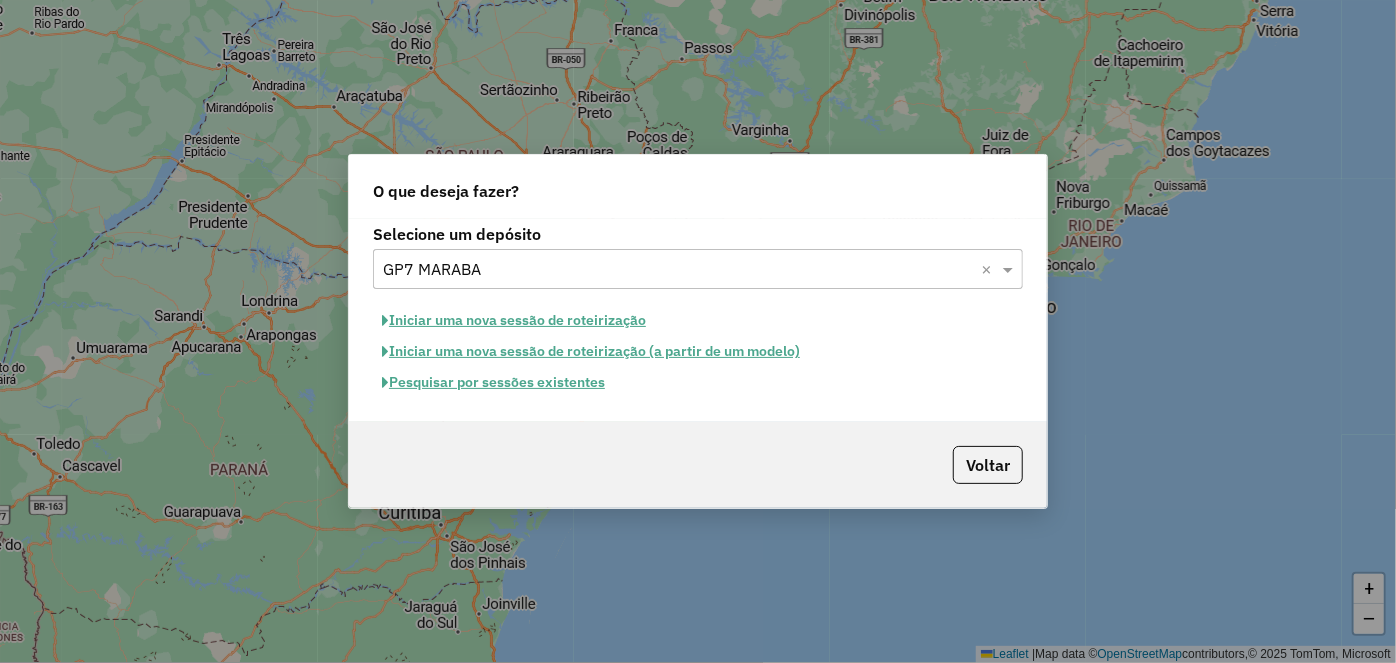 click on "Iniciar uma nova sessão de roteirização (a partir de um modelo)" 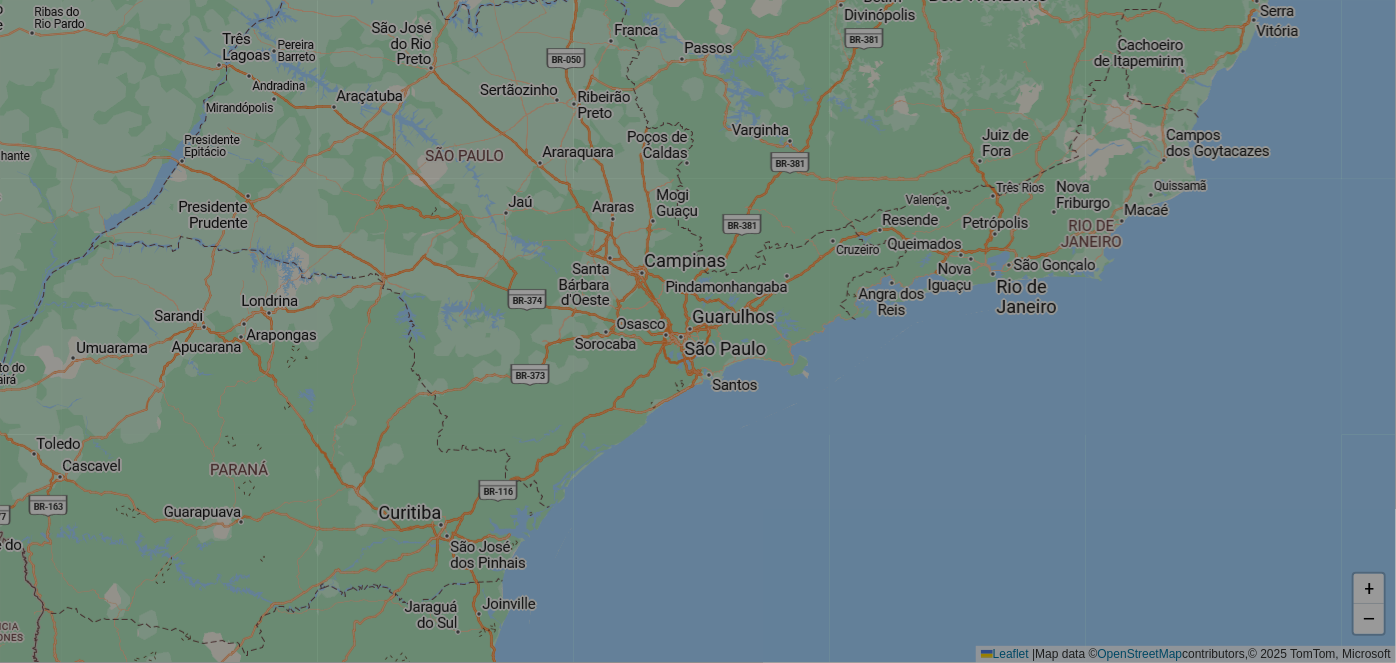 select on "*" 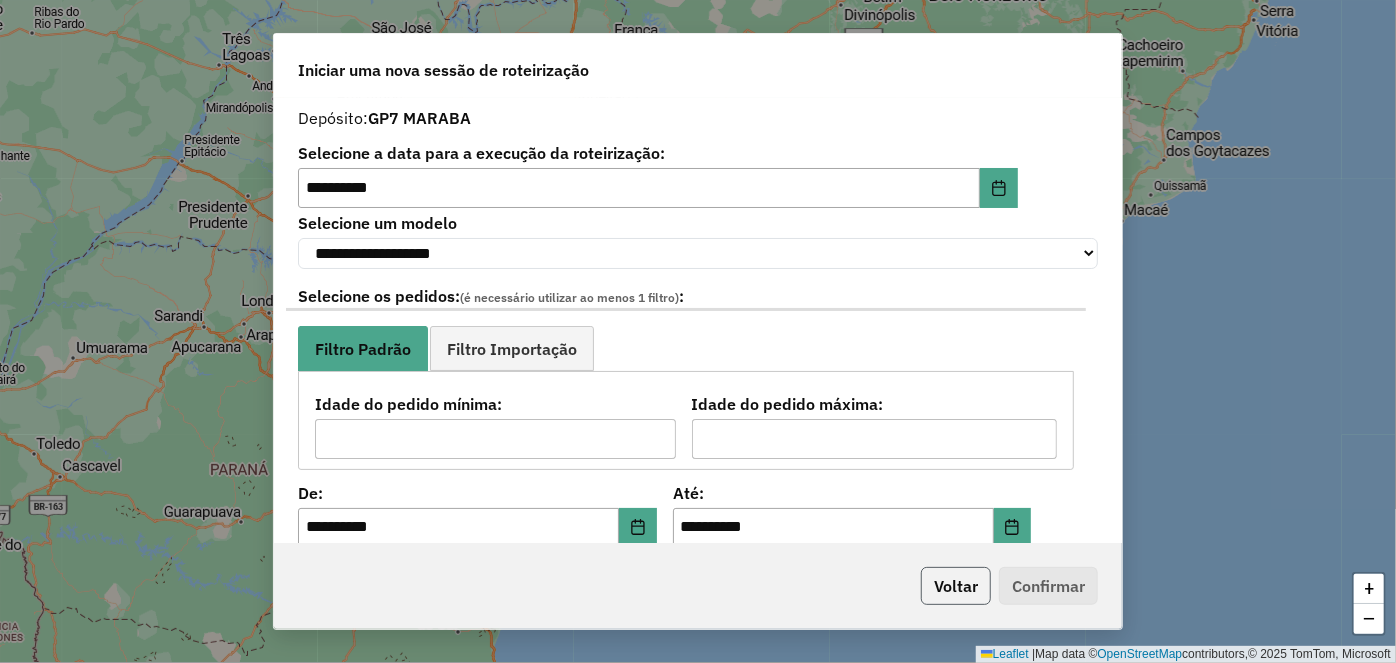 click on "Voltar" 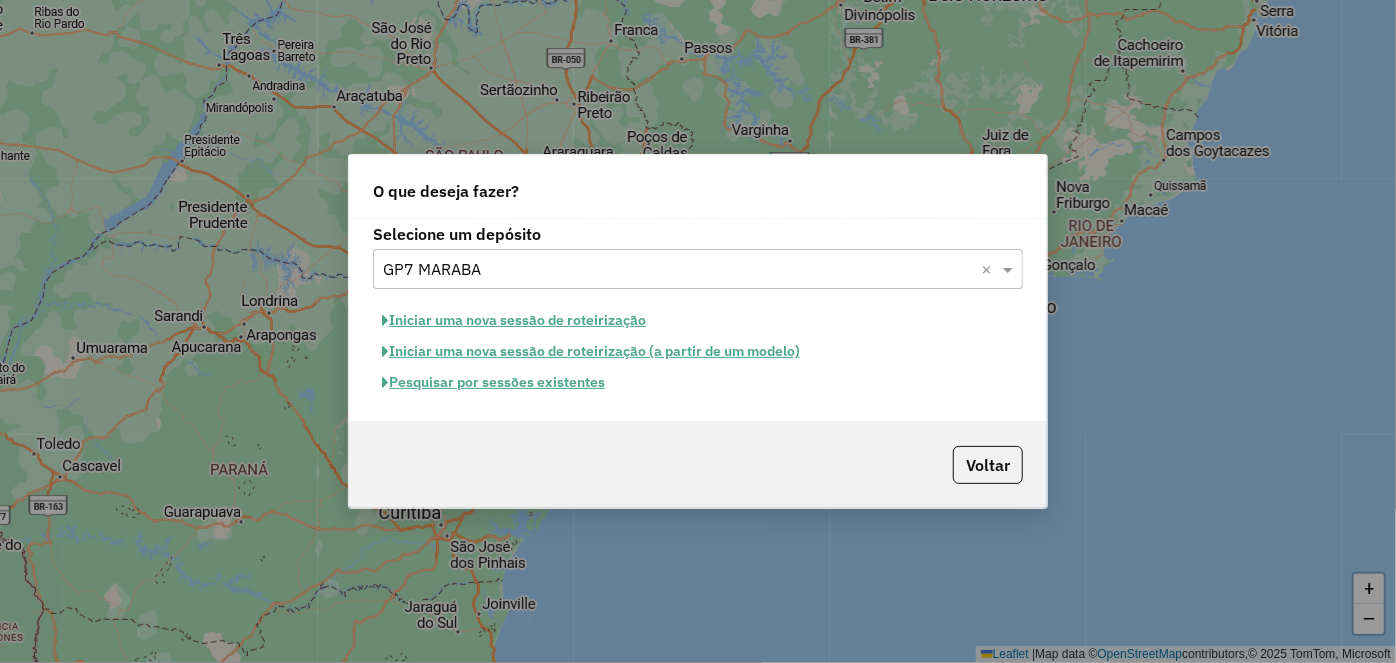 click on "Pesquisar por sessões existentes" 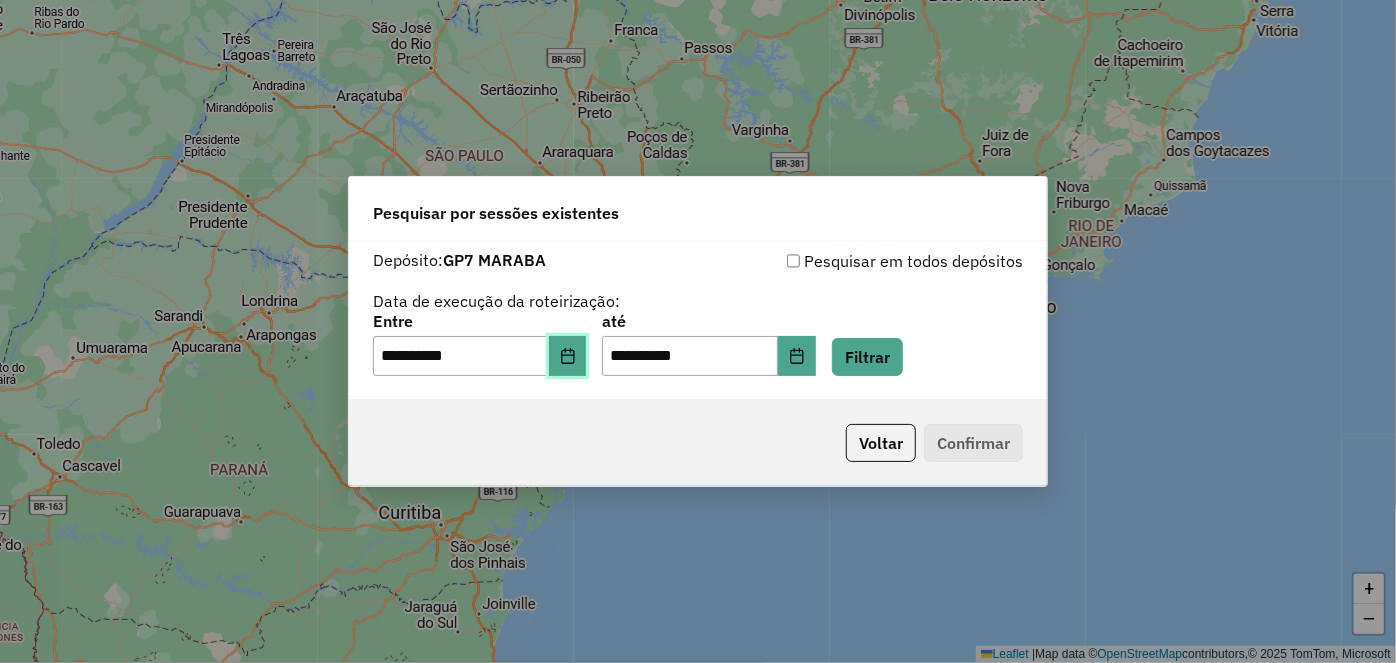 click at bounding box center [568, 356] 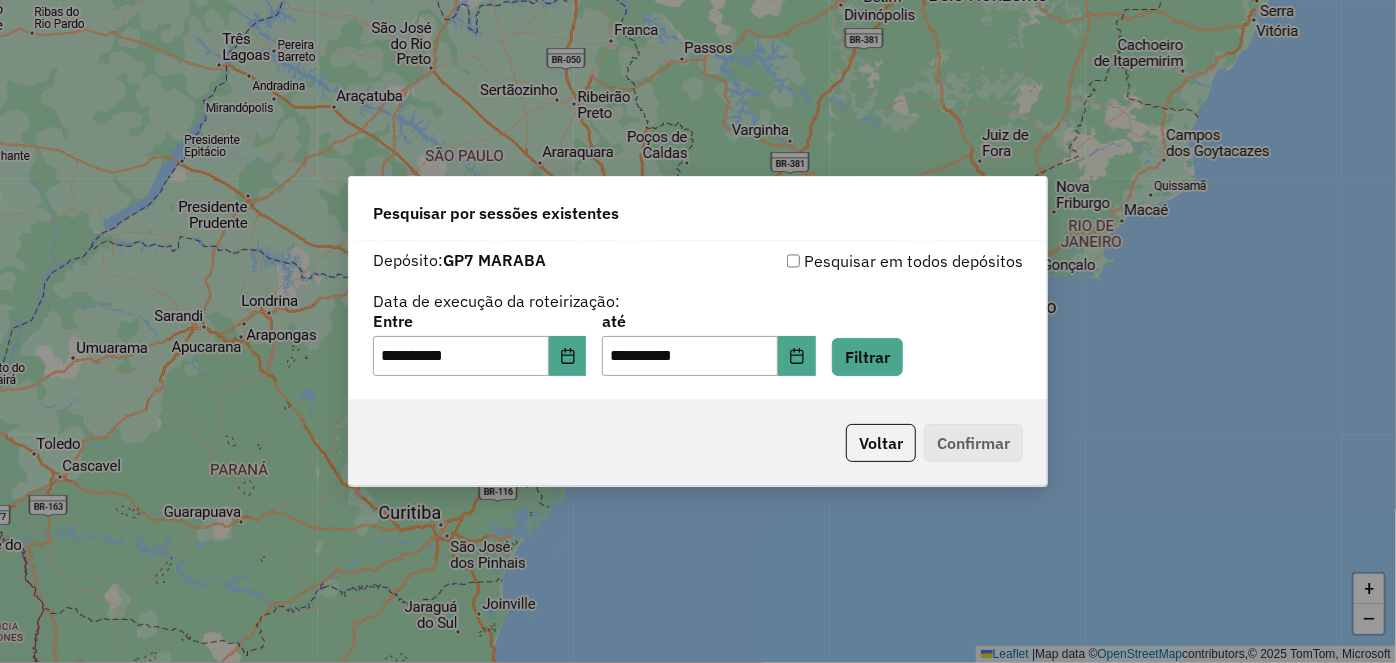 click on "Voltar   Confirmar" 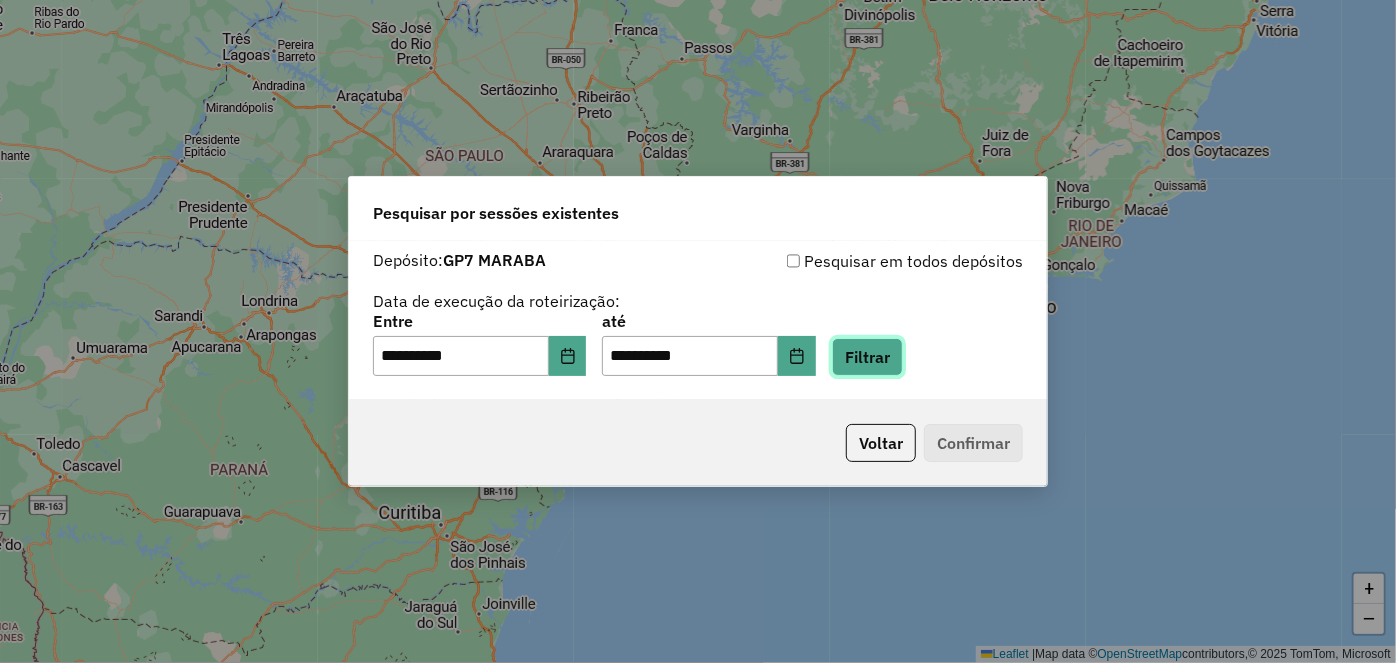 click on "Filtrar" 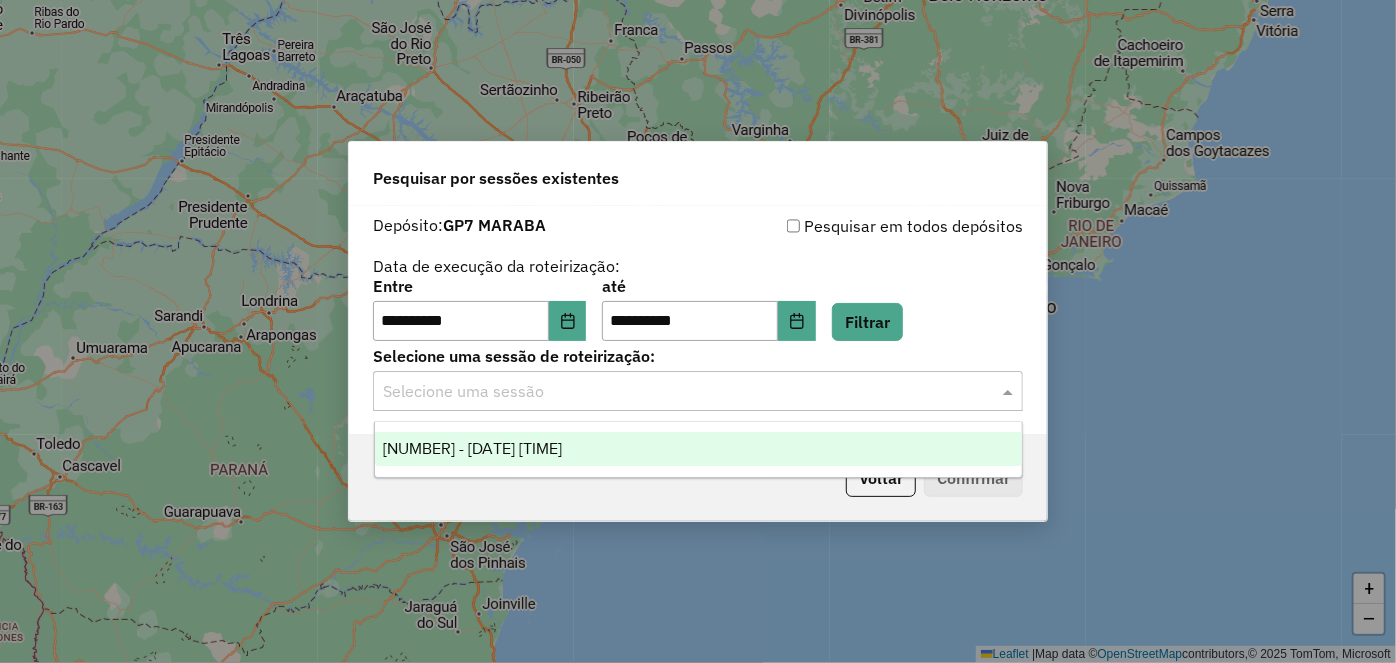 click on "Selecione uma sessão" 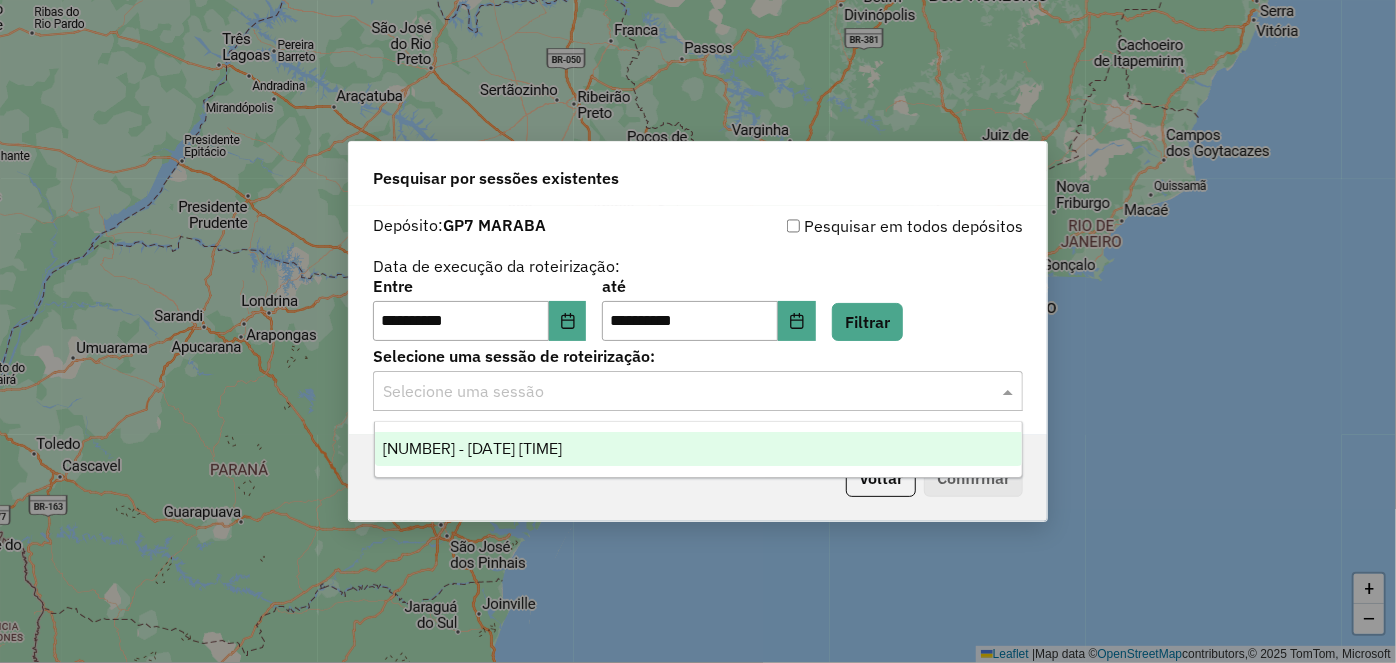 click on "[NUMBER] - [DATE] [TIME]" at bounding box center [698, 449] 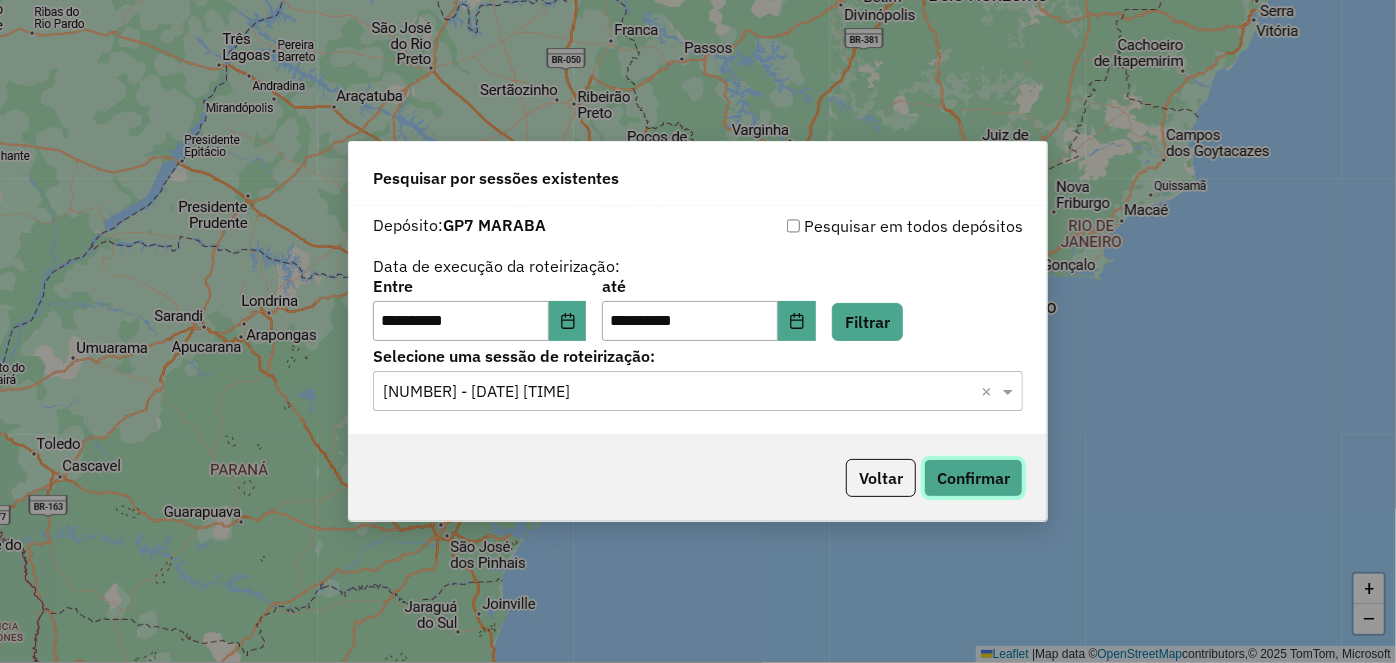 click on "Confirmar" 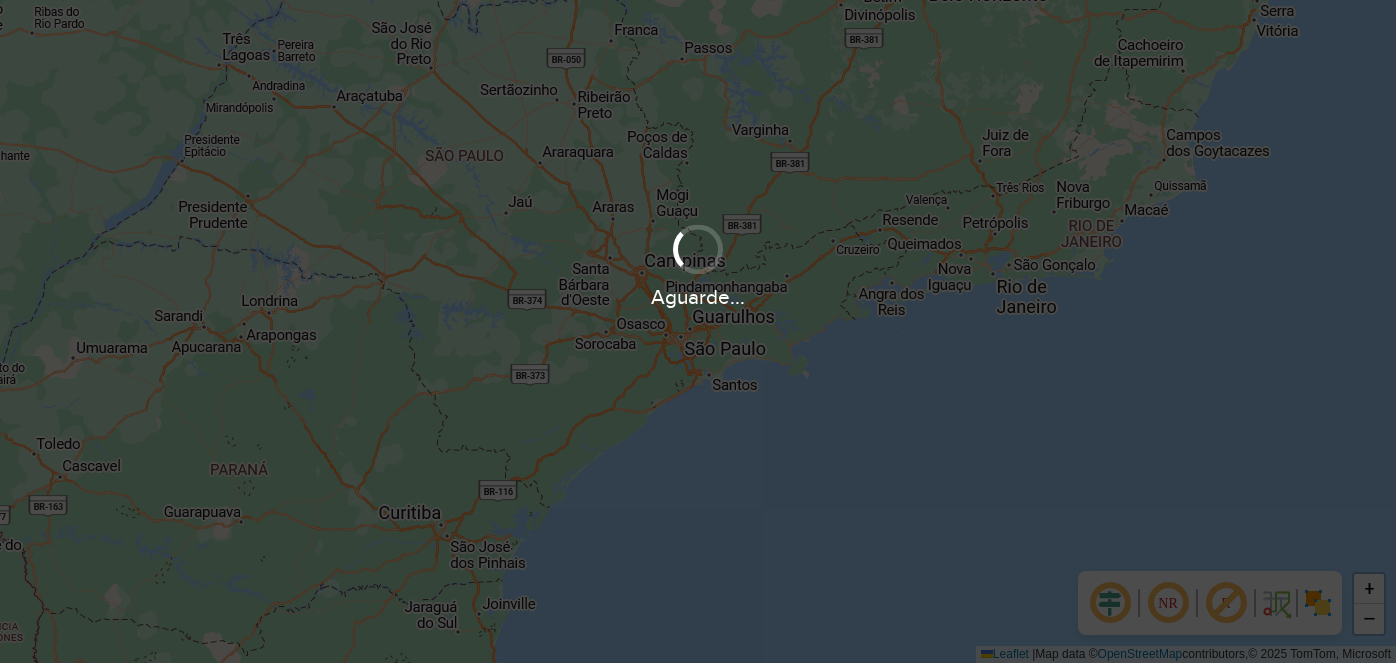 scroll, scrollTop: 0, scrollLeft: 0, axis: both 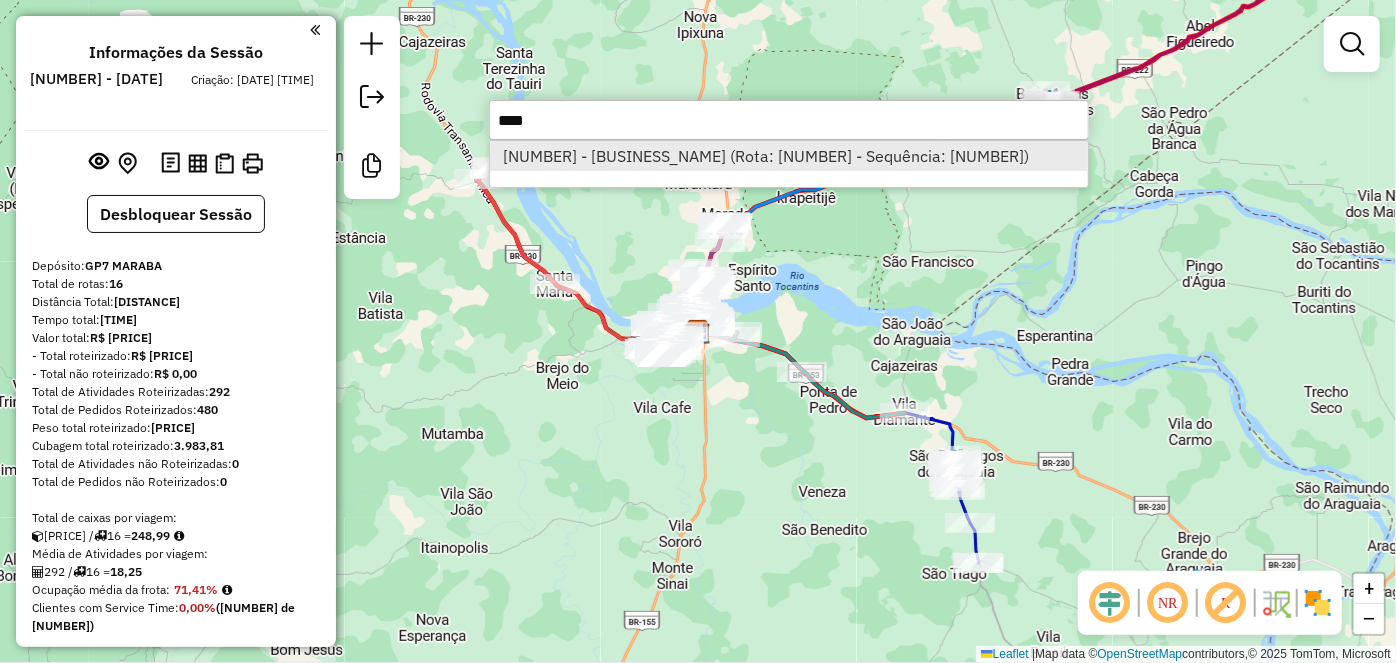 type on "****" 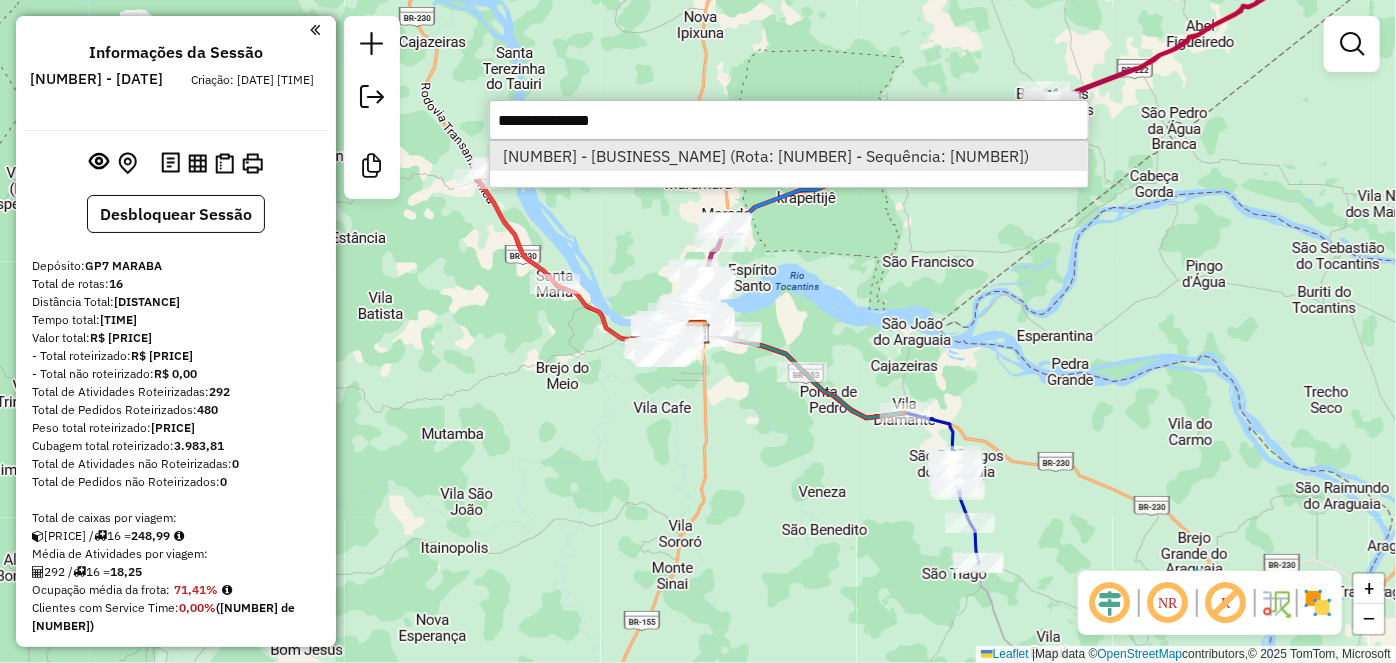 select on "**********" 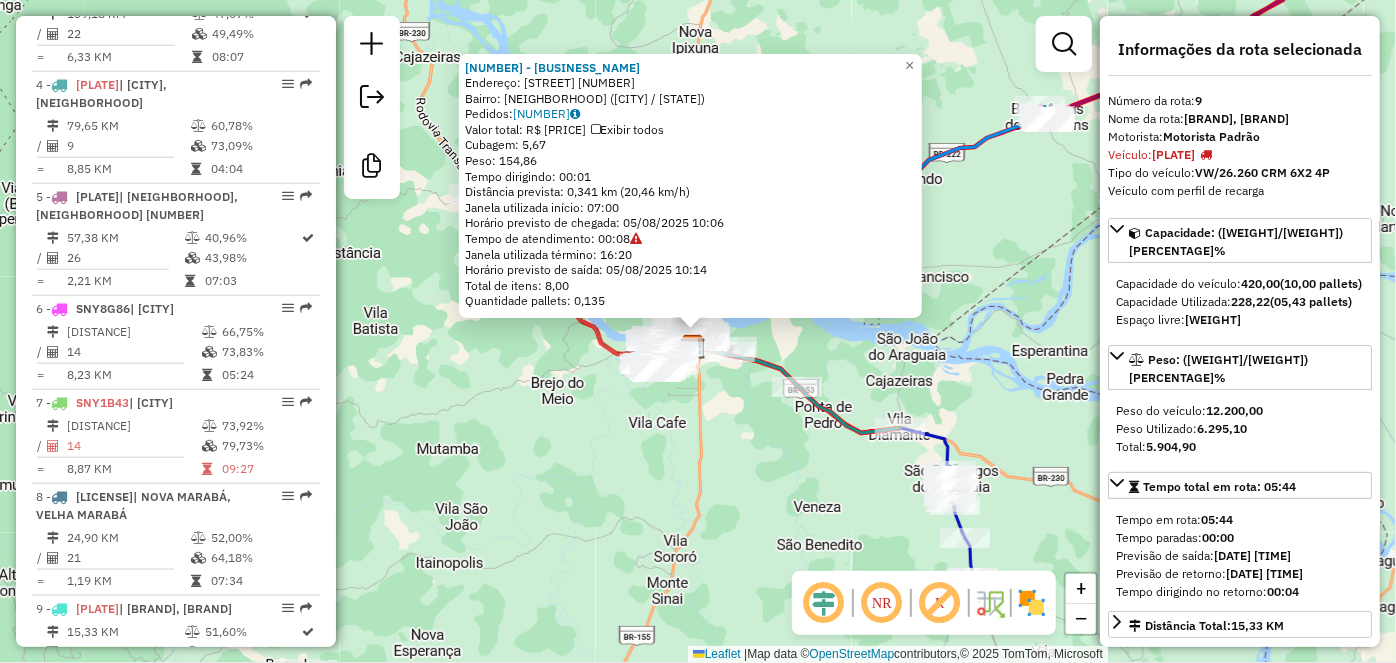 scroll, scrollTop: 1588, scrollLeft: 0, axis: vertical 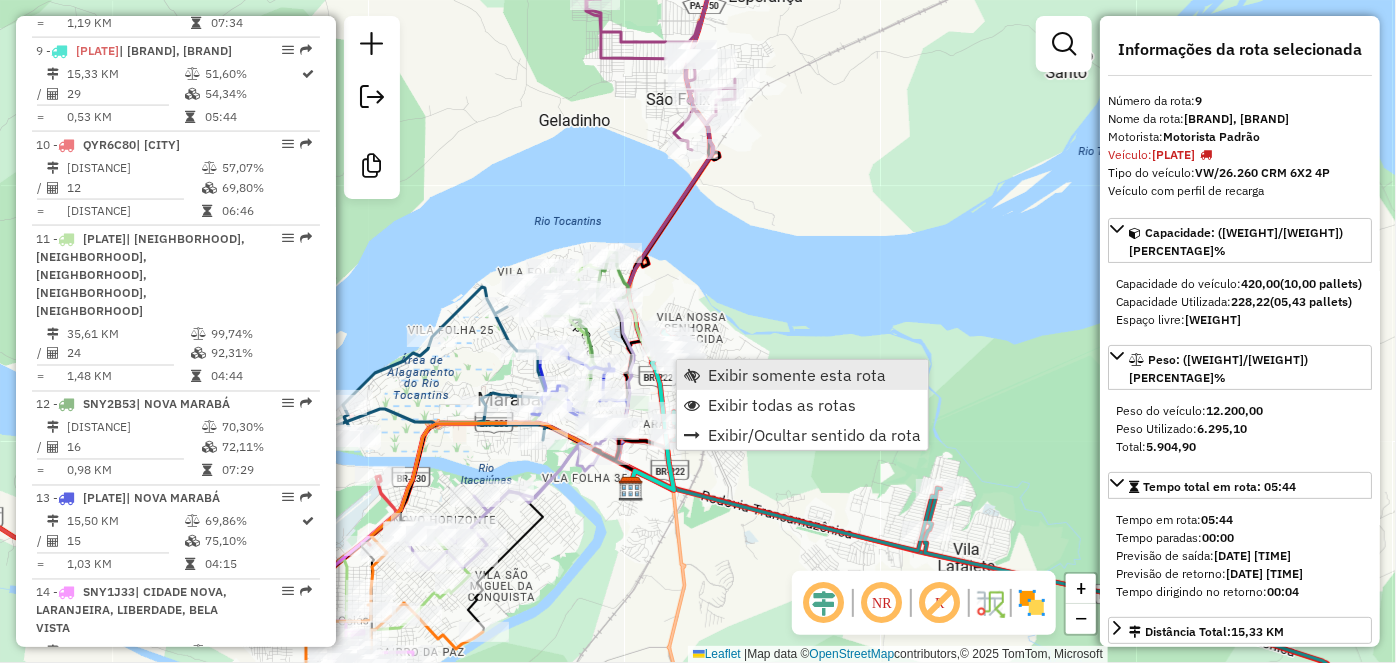 click on "Exibir somente esta rota" at bounding box center [797, 375] 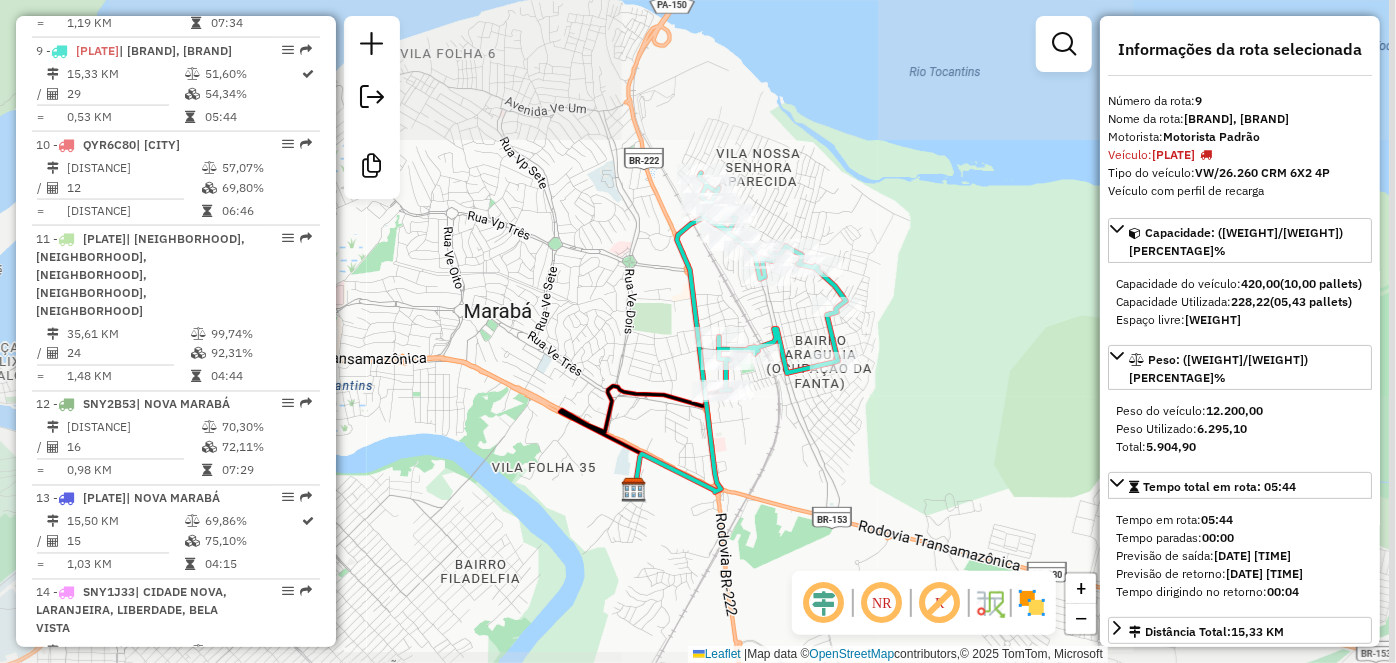drag, startPoint x: 966, startPoint y: 227, endPoint x: 866, endPoint y: 254, distance: 103.58089 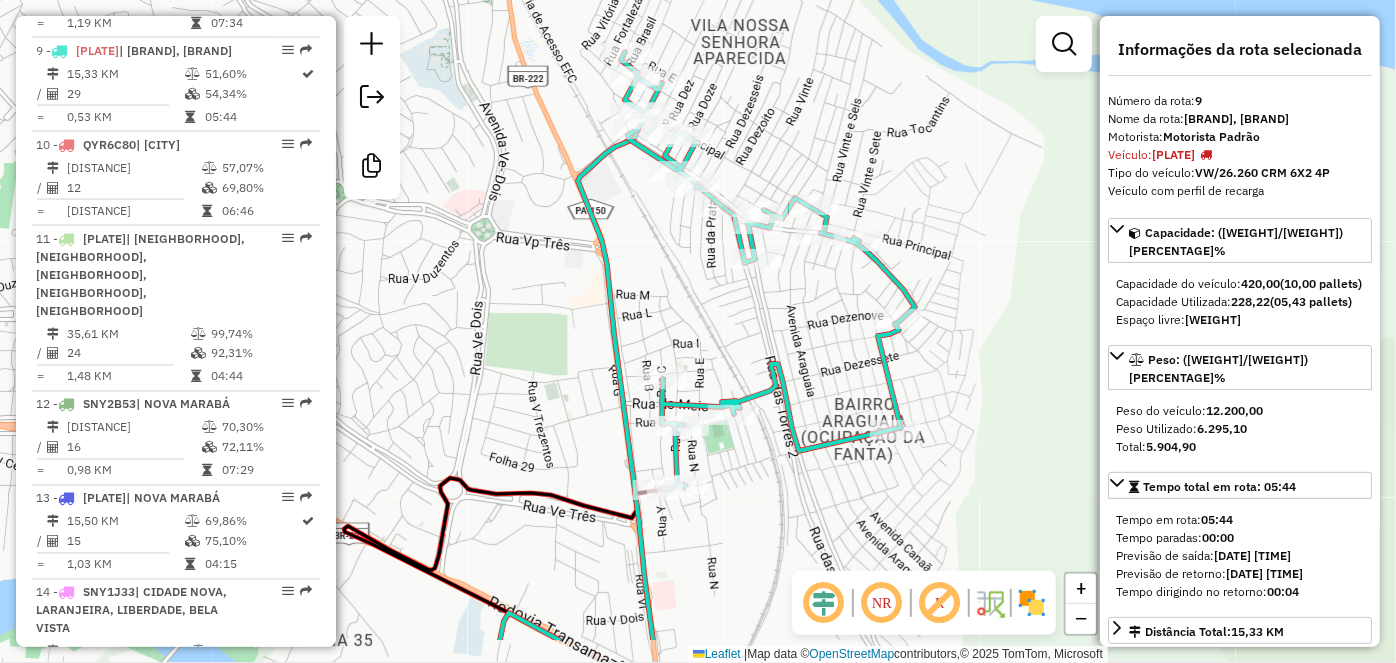 drag, startPoint x: 712, startPoint y: 398, endPoint x: 792, endPoint y: 300, distance: 126.50692 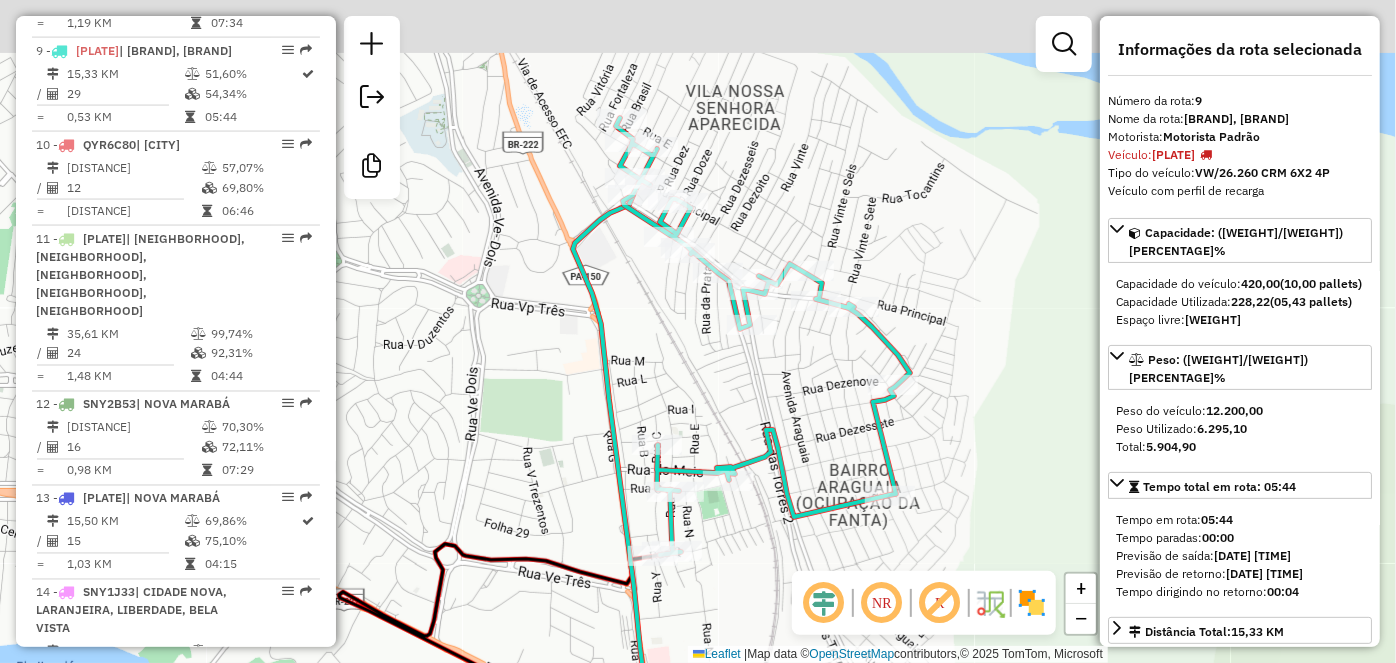 drag, startPoint x: 853, startPoint y: 256, endPoint x: 821, endPoint y: 401, distance: 148.48906 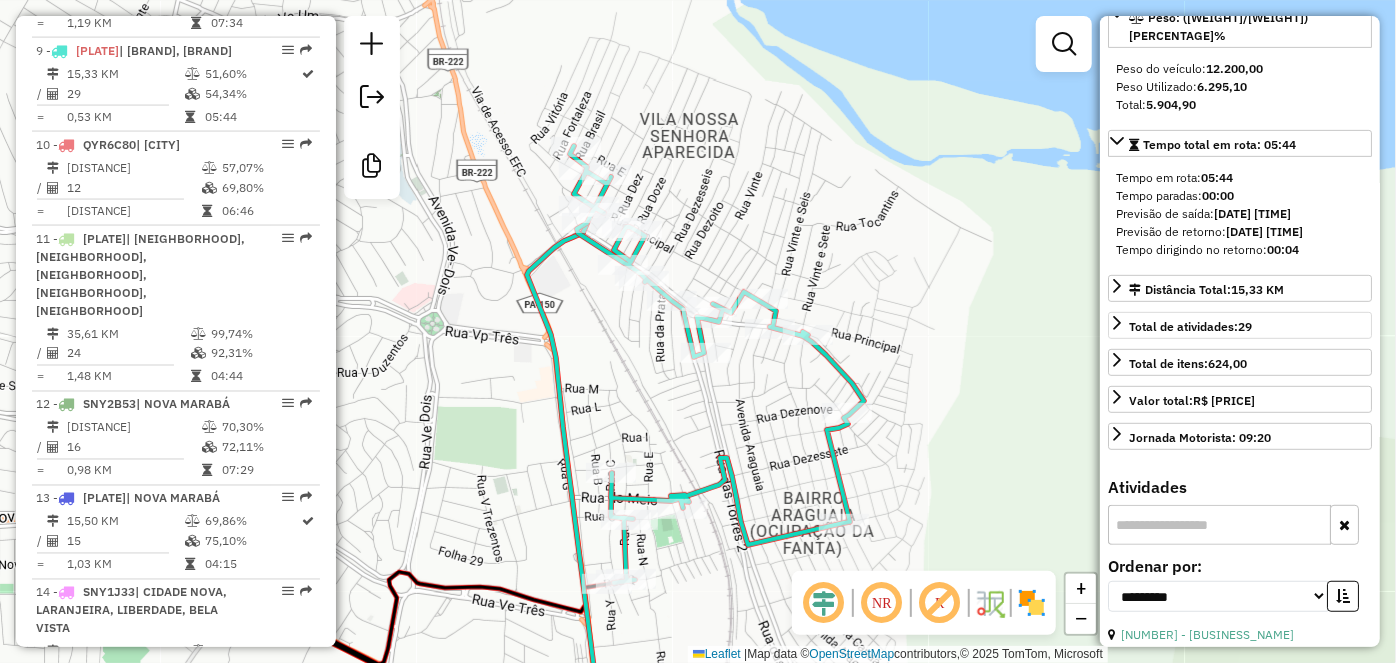 scroll, scrollTop: 363, scrollLeft: 0, axis: vertical 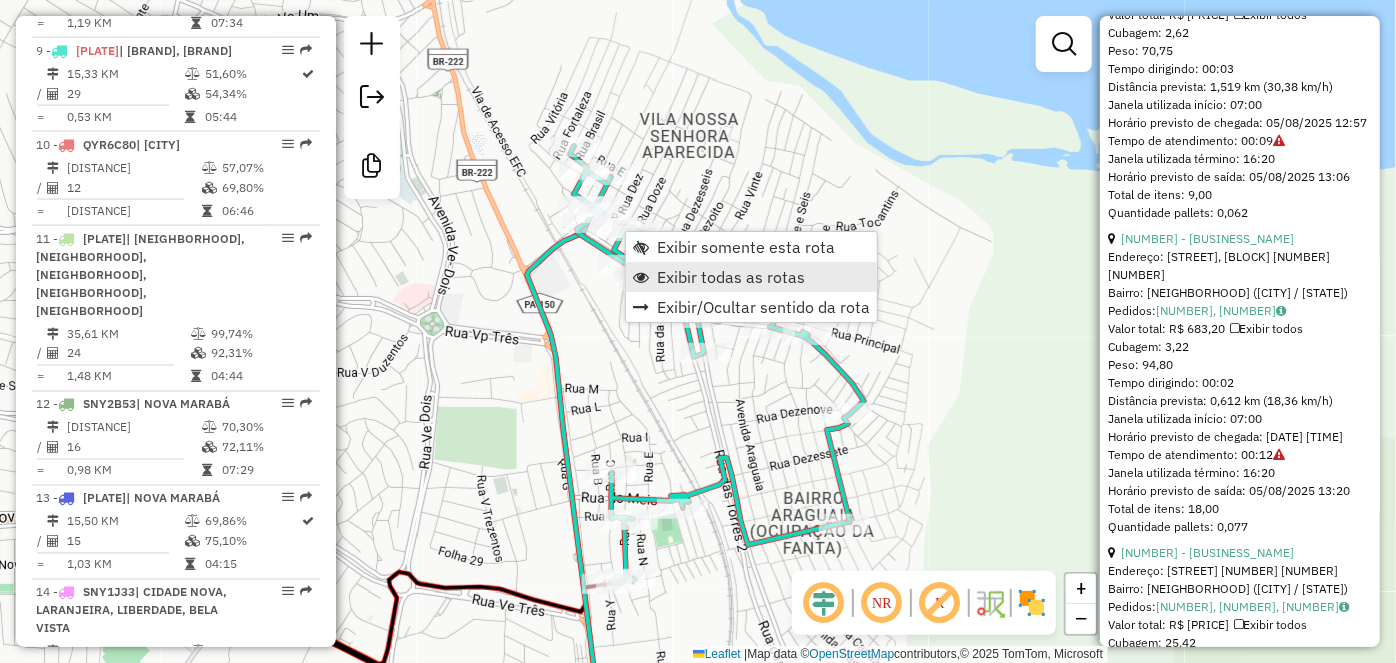 click on "Exibir todas as rotas" at bounding box center (731, 277) 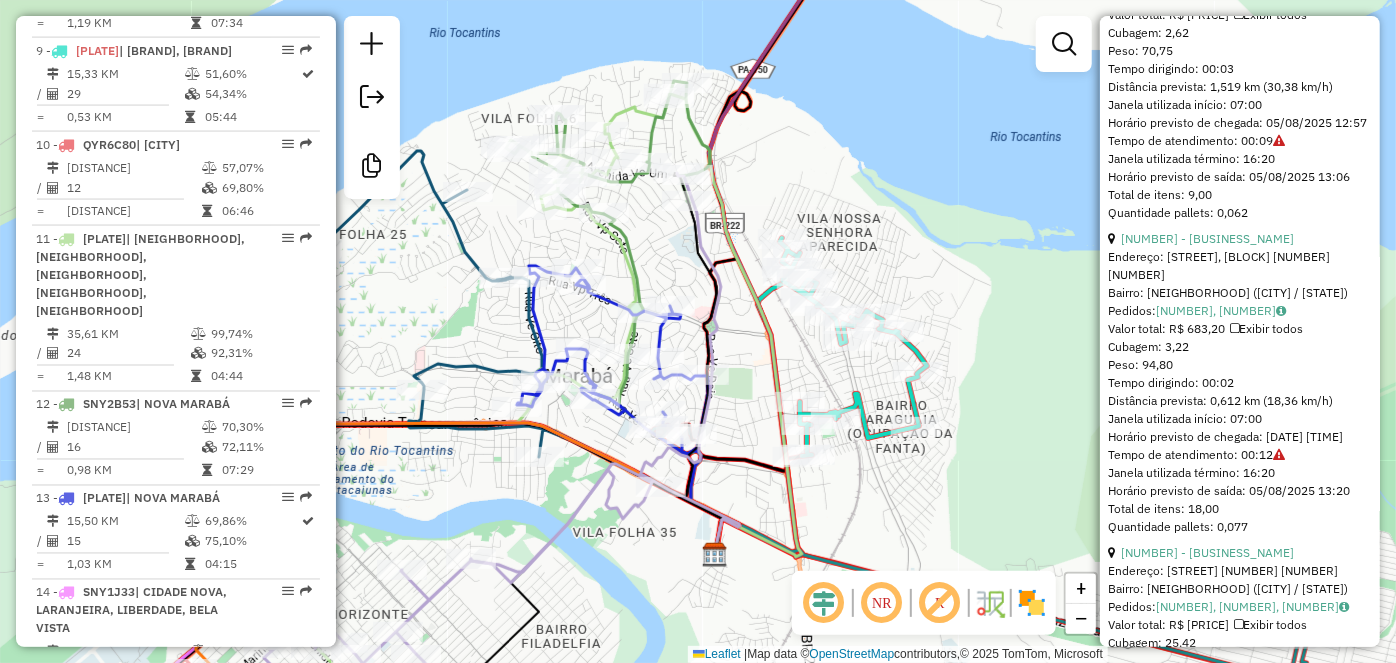 drag, startPoint x: 549, startPoint y: 350, endPoint x: 714, endPoint y: 346, distance: 165.04848 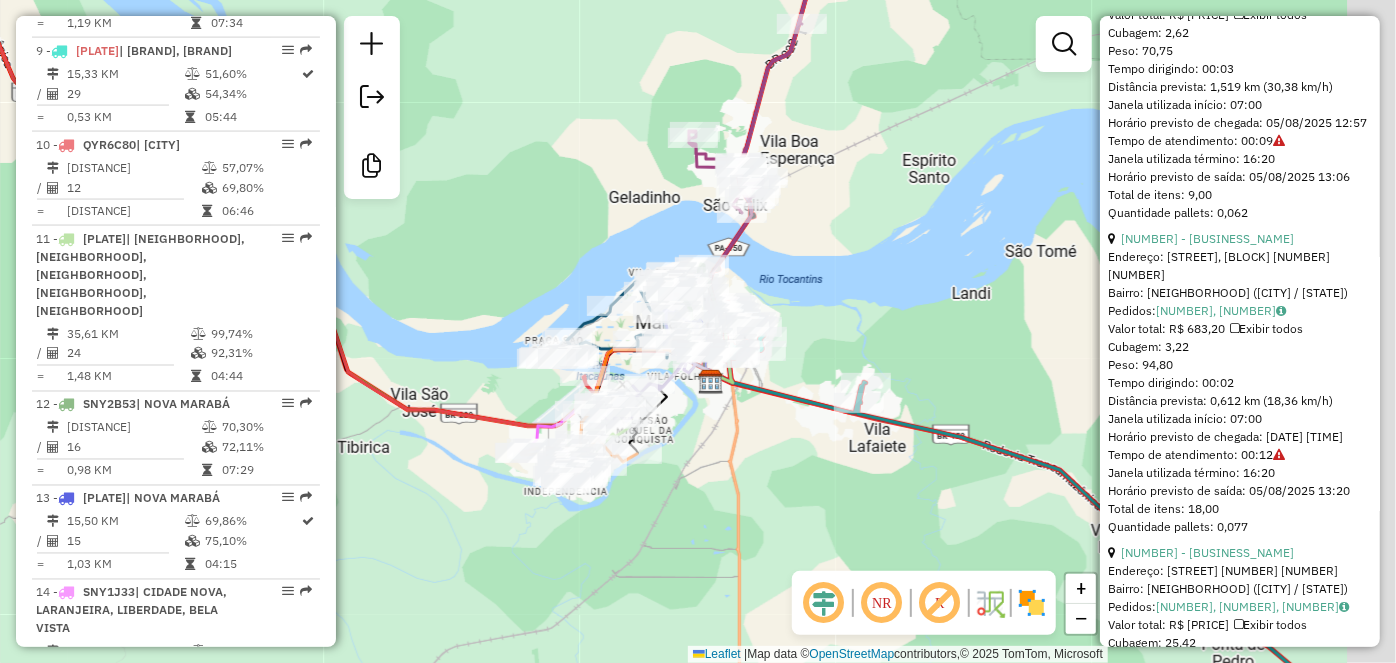 drag, startPoint x: 901, startPoint y: 273, endPoint x: 783, endPoint y: 330, distance: 131.04579 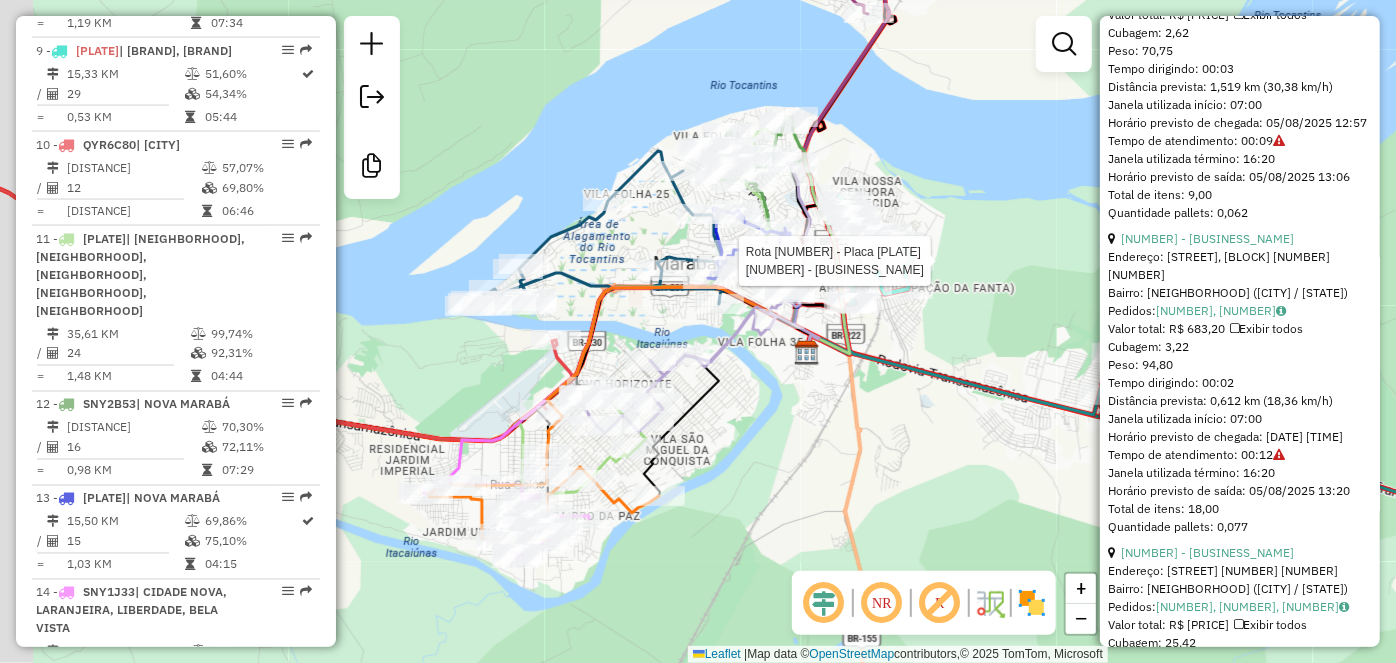 drag, startPoint x: 981, startPoint y: 262, endPoint x: 1026, endPoint y: 161, distance: 110.57124 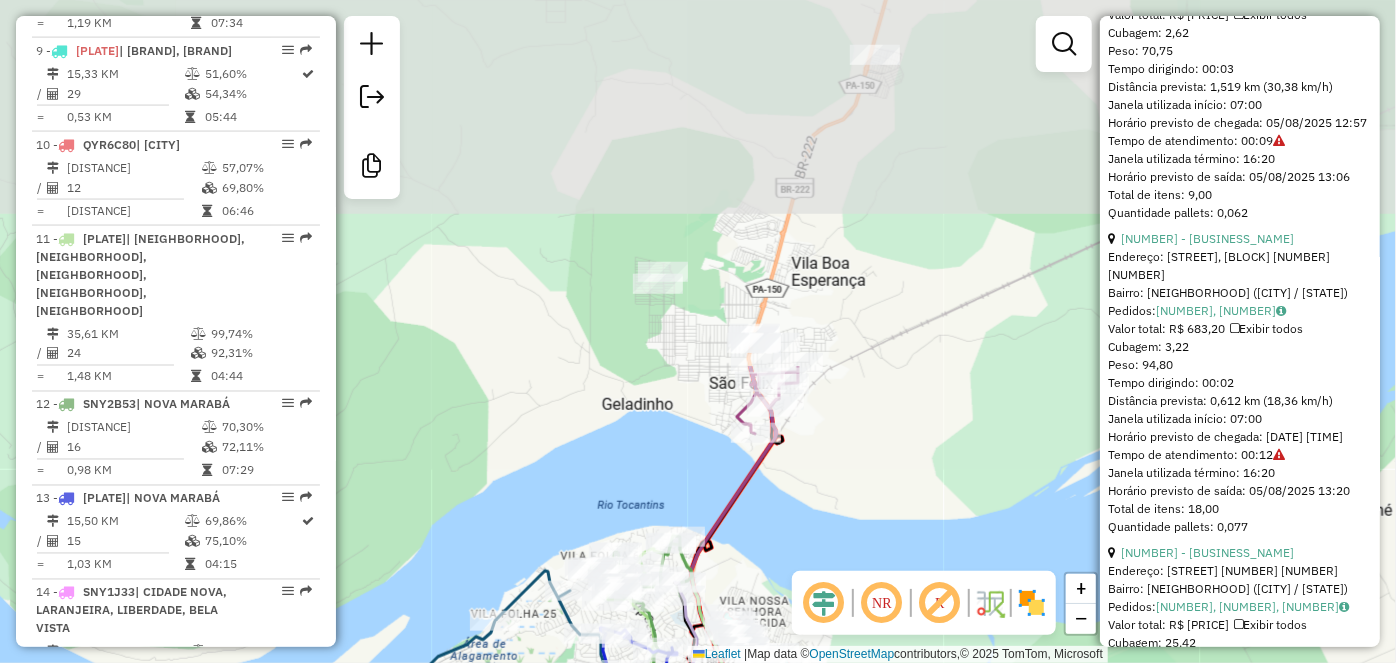 drag, startPoint x: 808, startPoint y: 188, endPoint x: 674, endPoint y: 600, distance: 433.2436 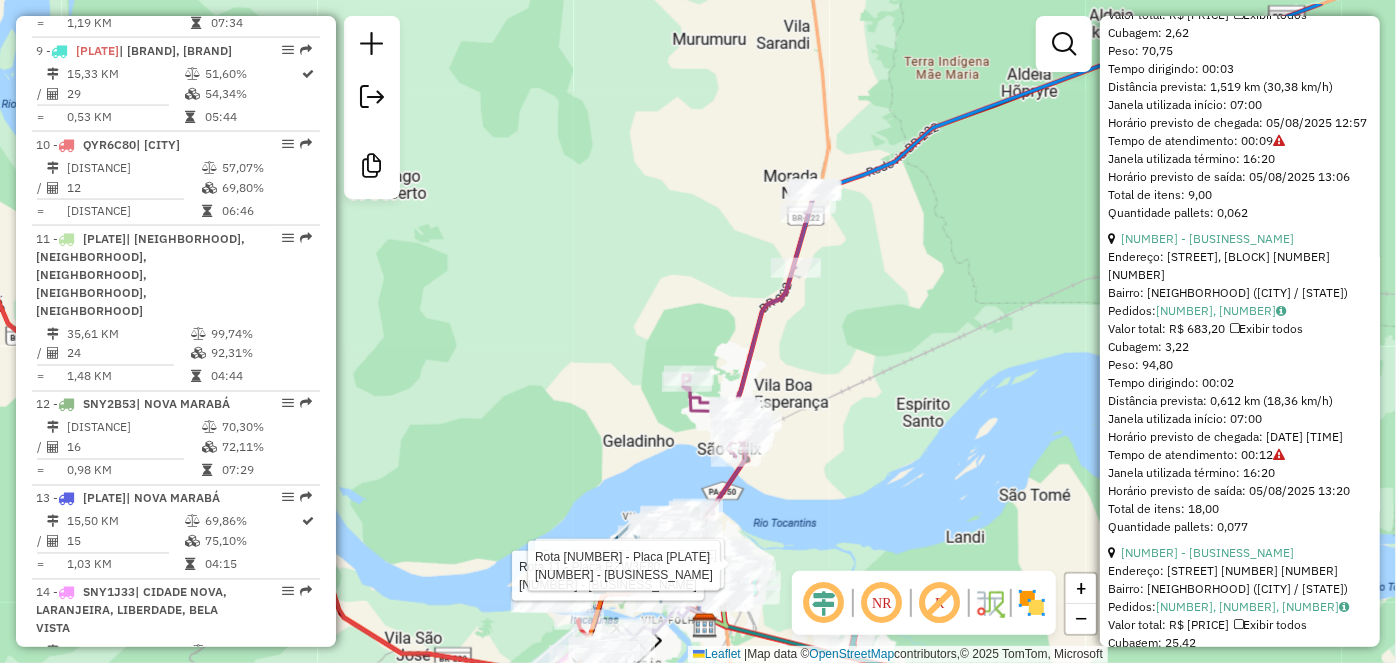 drag, startPoint x: 893, startPoint y: 168, endPoint x: 867, endPoint y: 242, distance: 78.434685 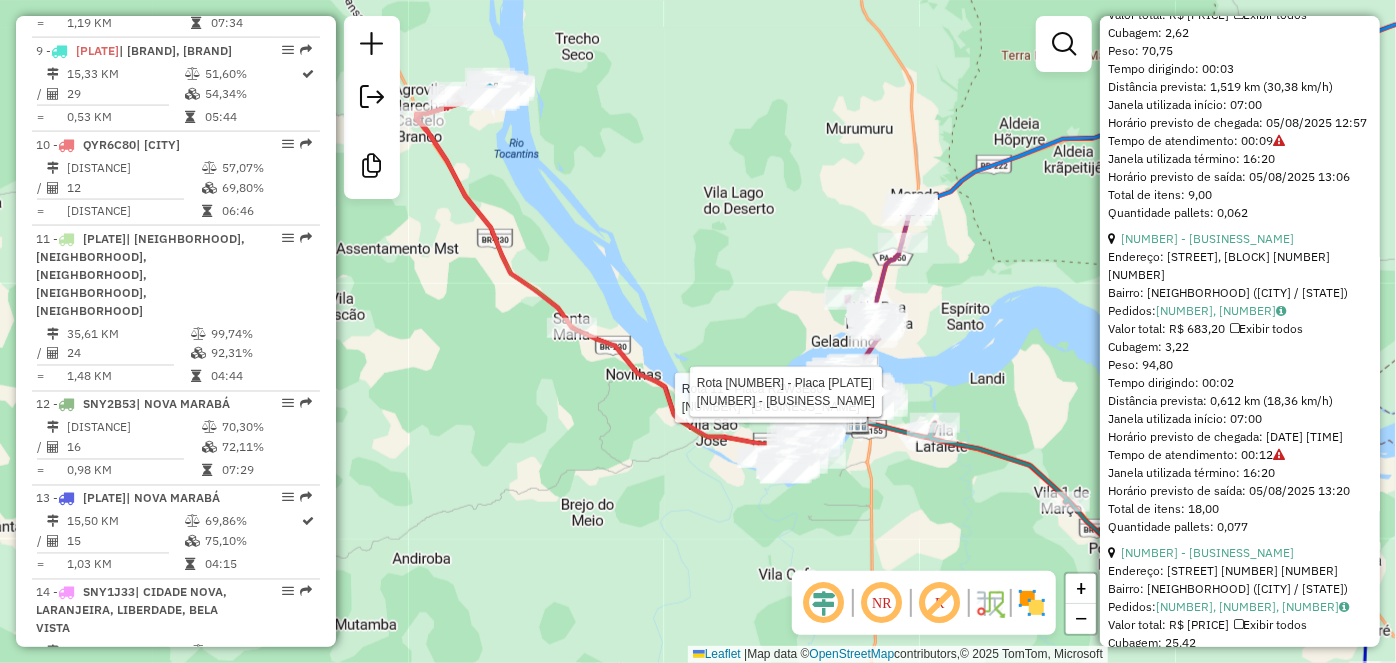 drag, startPoint x: 500, startPoint y: 190, endPoint x: 584, endPoint y: 160, distance: 89.19641 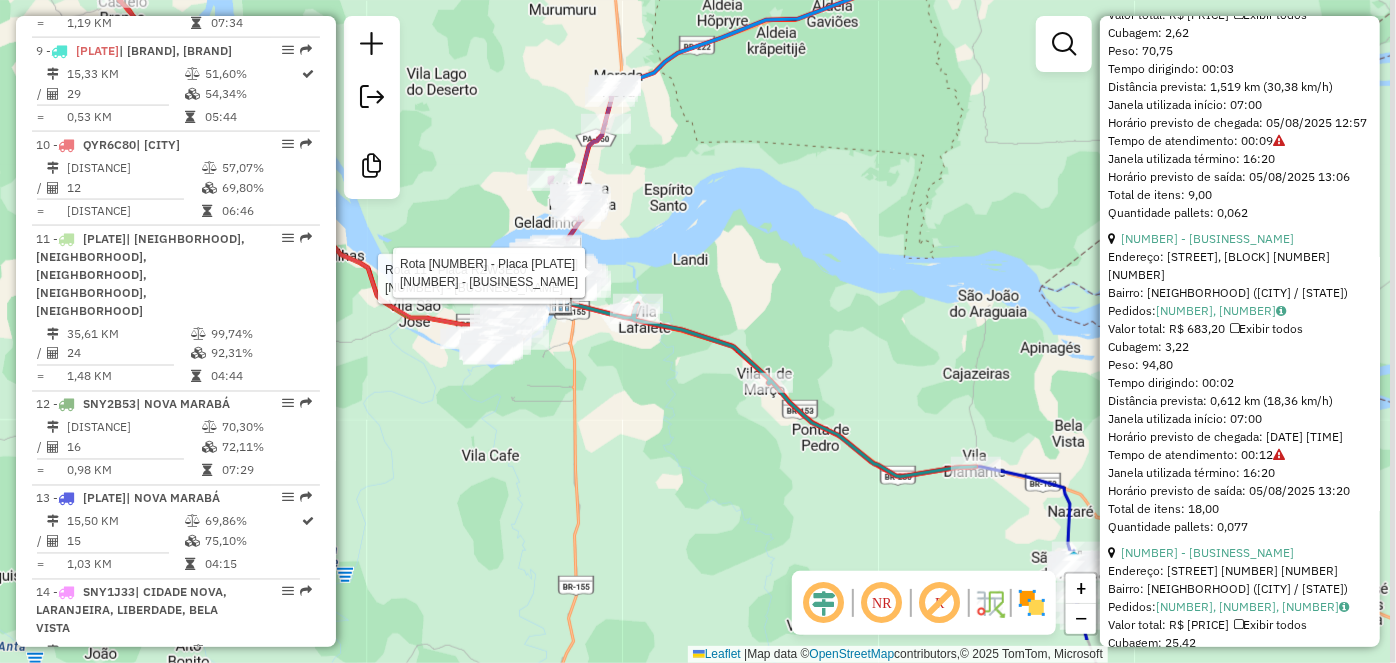 drag, startPoint x: 989, startPoint y: 336, endPoint x: 648, endPoint y: 165, distance: 381.47345 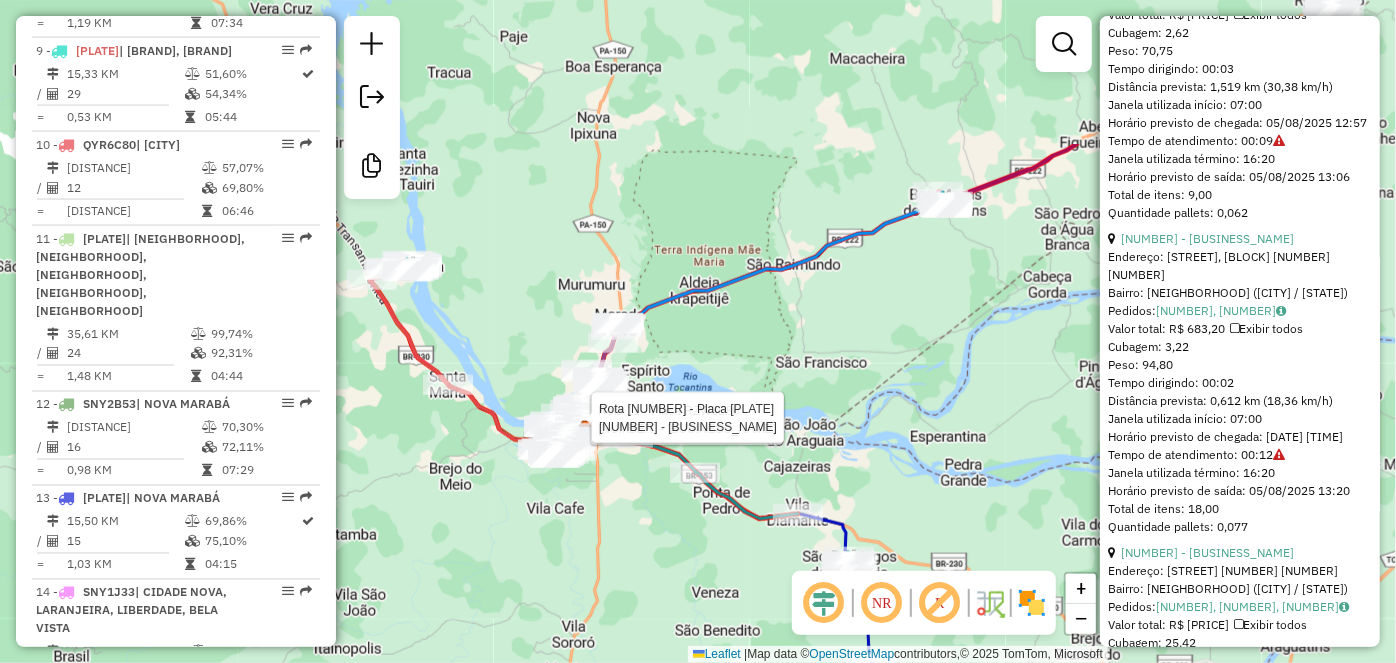 drag, startPoint x: 940, startPoint y: 107, endPoint x: 938, endPoint y: 228, distance: 121.016525 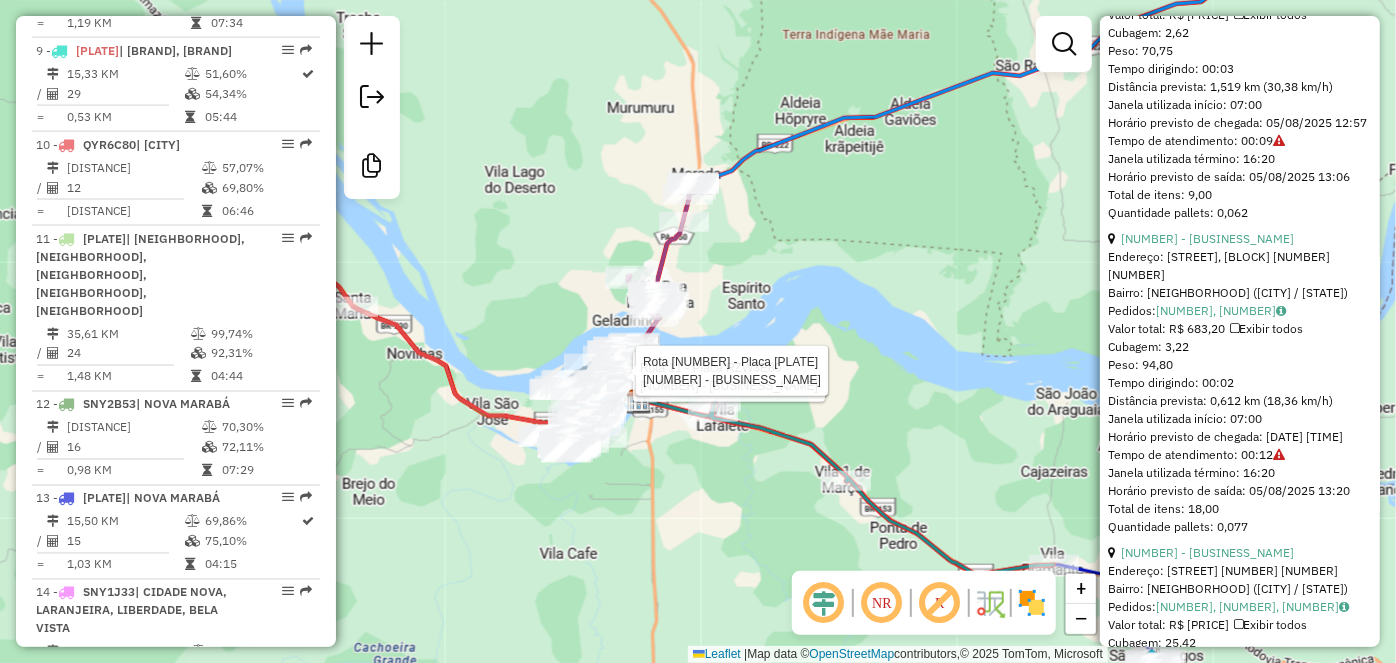 drag, startPoint x: 860, startPoint y: 270, endPoint x: 890, endPoint y: 242, distance: 41.036568 